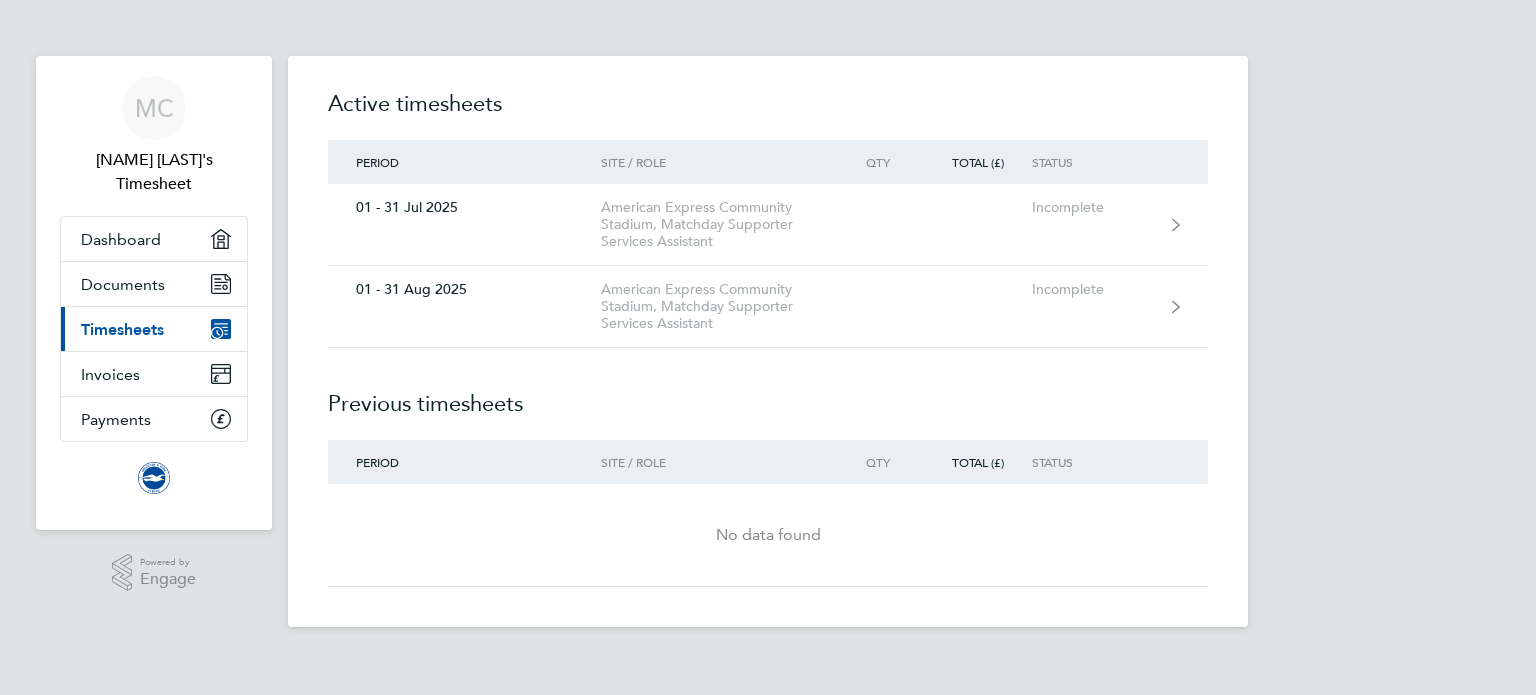 scroll, scrollTop: 0, scrollLeft: 0, axis: both 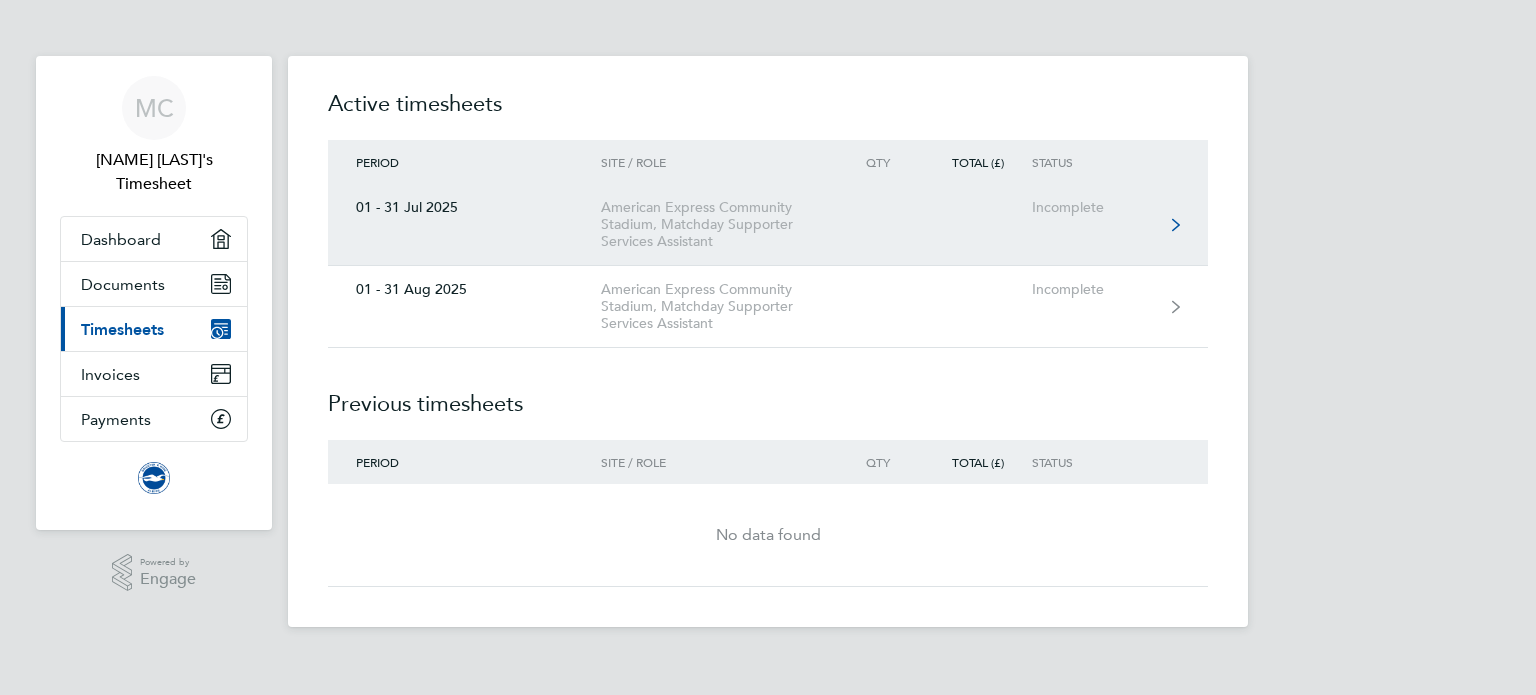 click on "01 - 31 Jul 2025  American Express Community Stadium, Matchday Supporter Services Assistant  Incomplete" 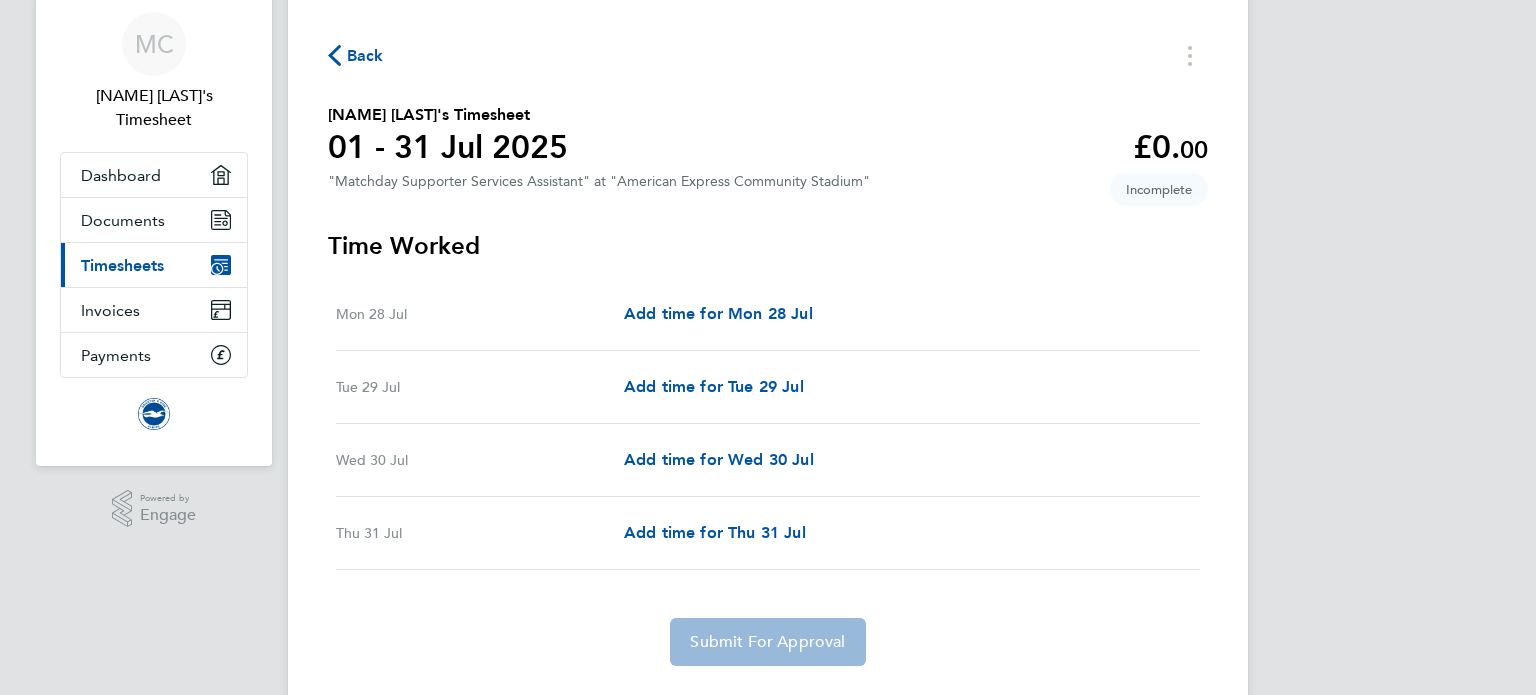 scroll, scrollTop: 66, scrollLeft: 0, axis: vertical 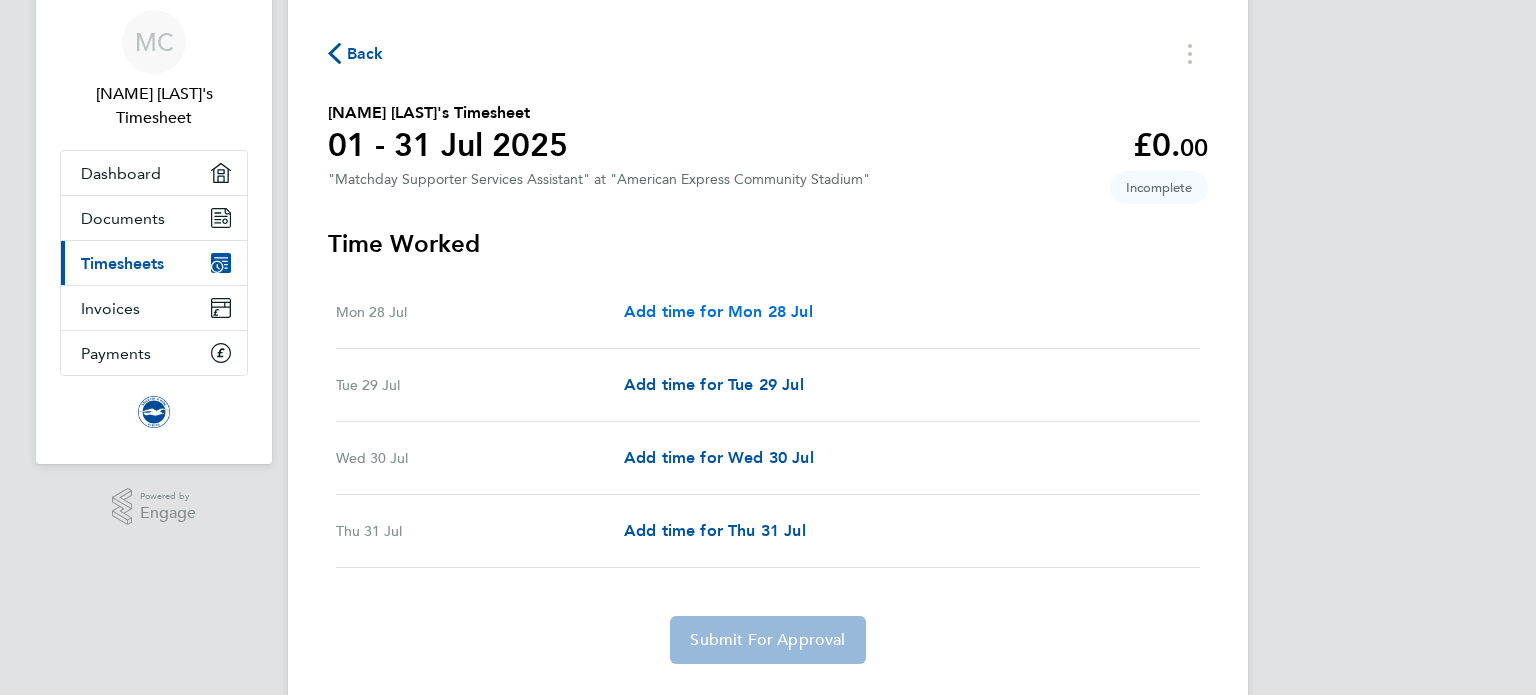 click on "Add time for Mon 28 Jul" at bounding box center [718, 311] 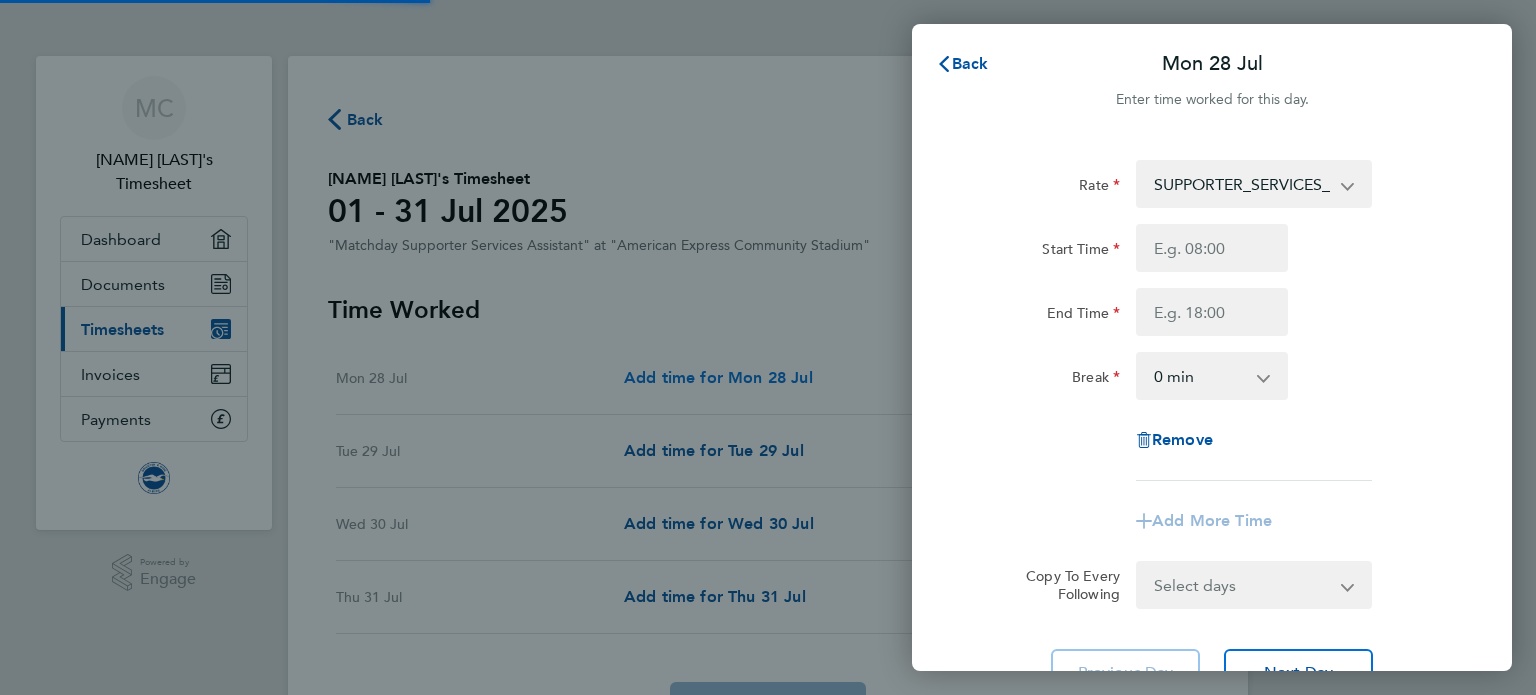 scroll, scrollTop: 0, scrollLeft: 0, axis: both 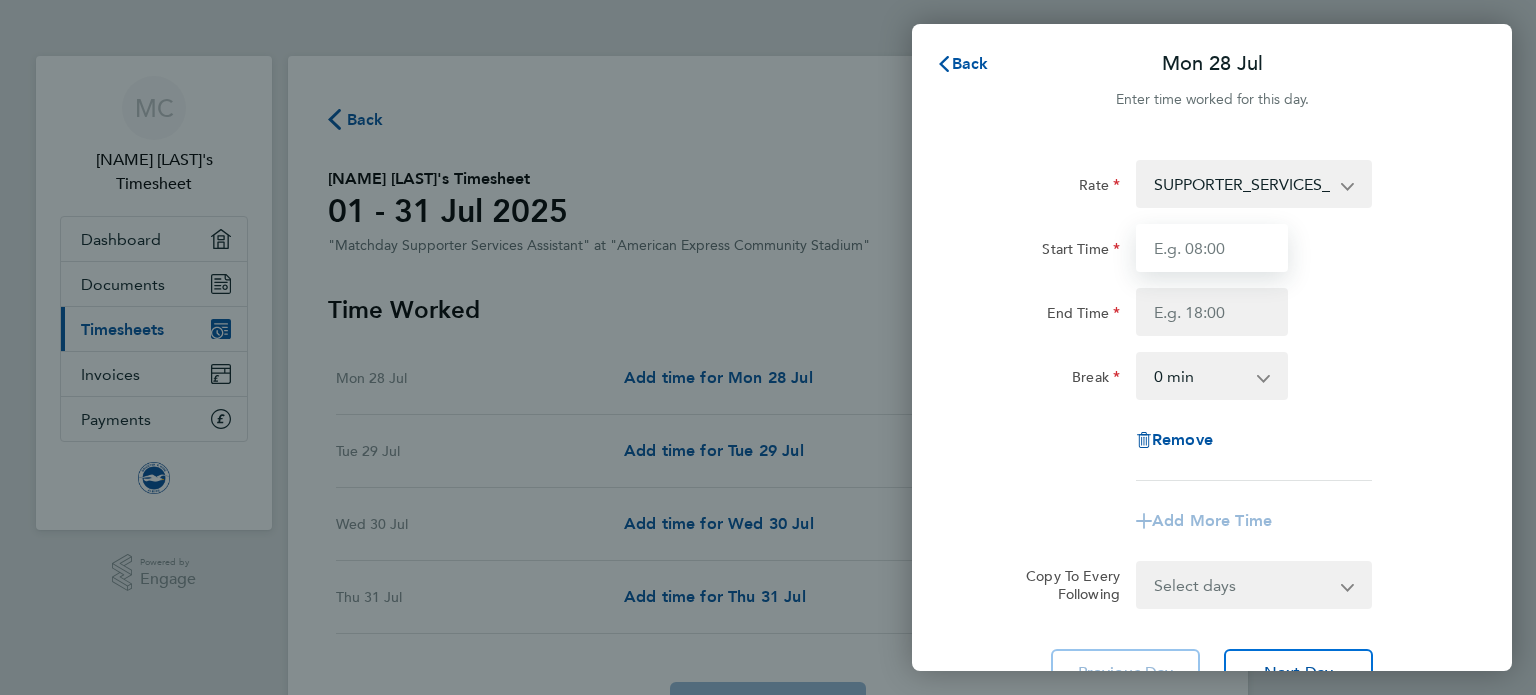 click on "Start Time" at bounding box center (1212, 248) 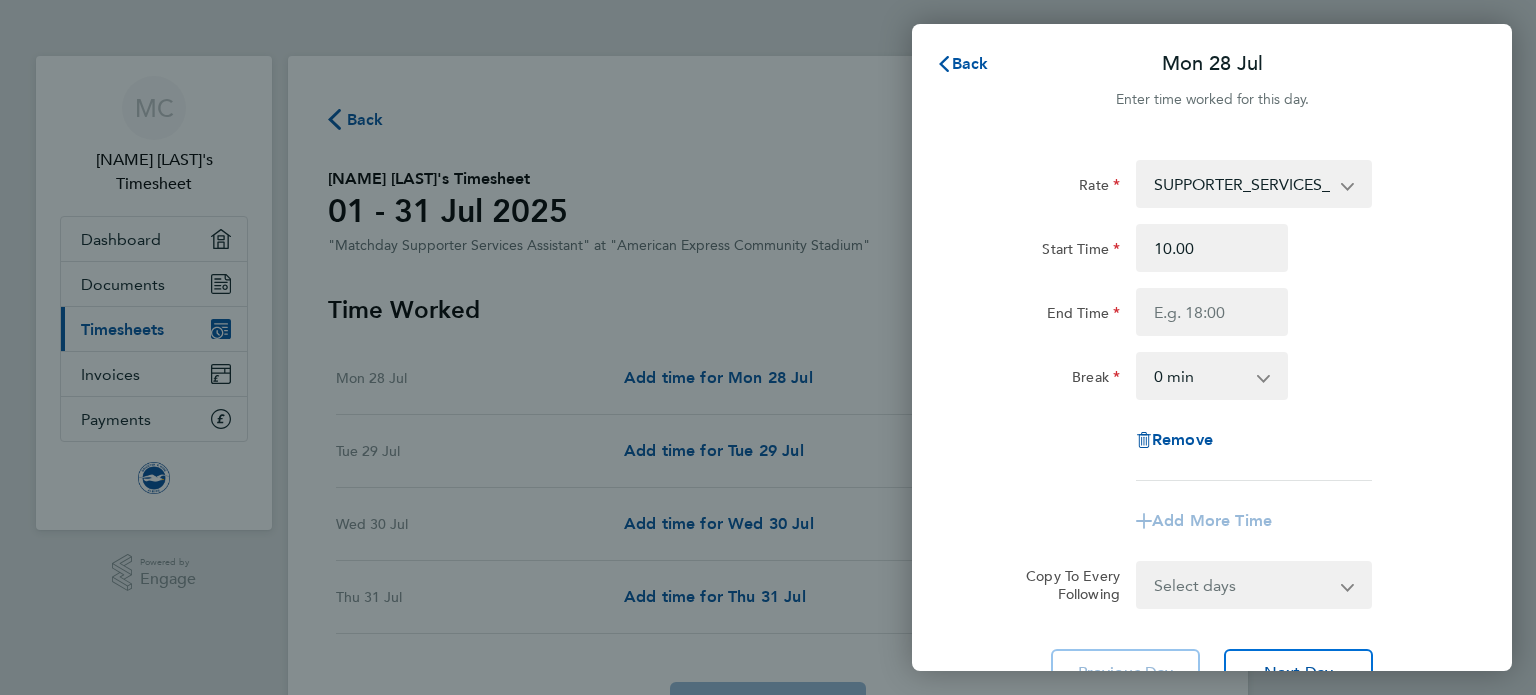 type on "10:00" 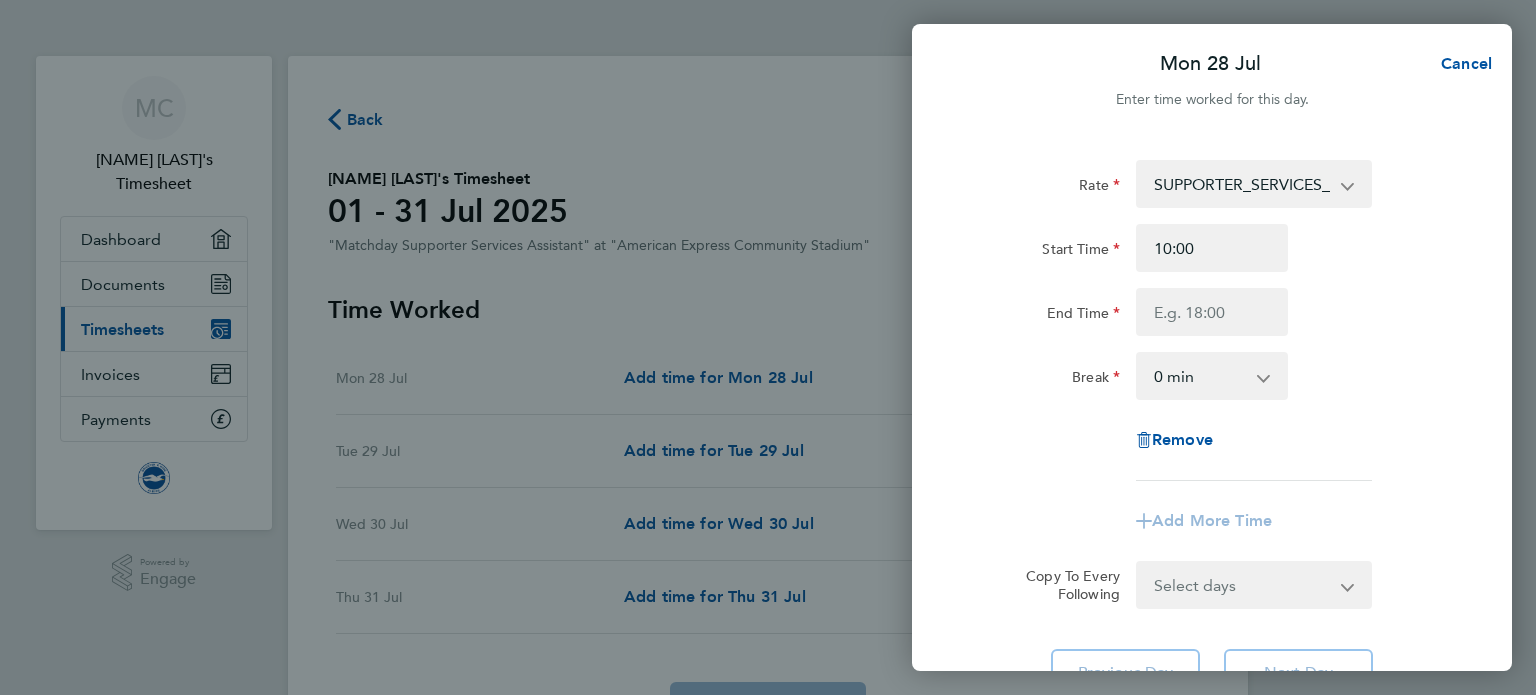 click on "Start Time 10:00 End Time" 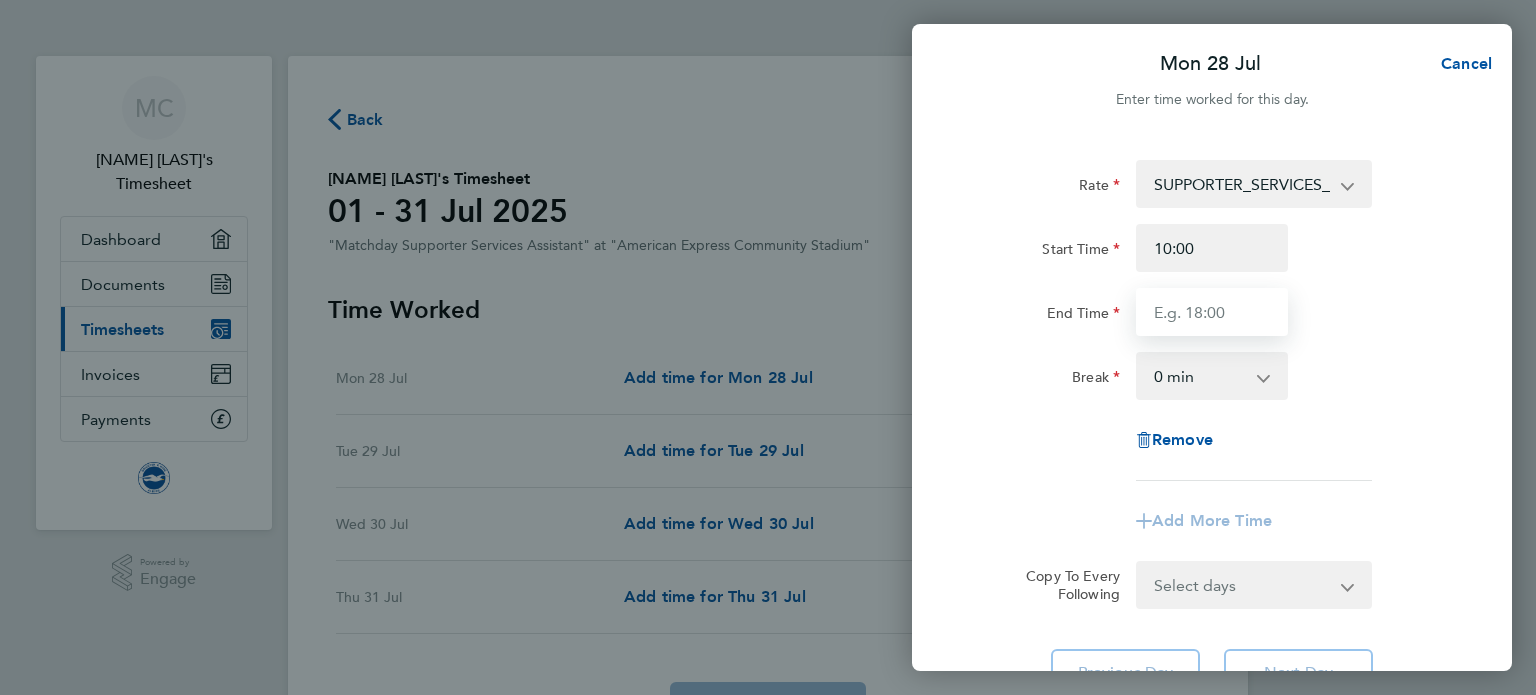 click on "End Time" at bounding box center [1212, 312] 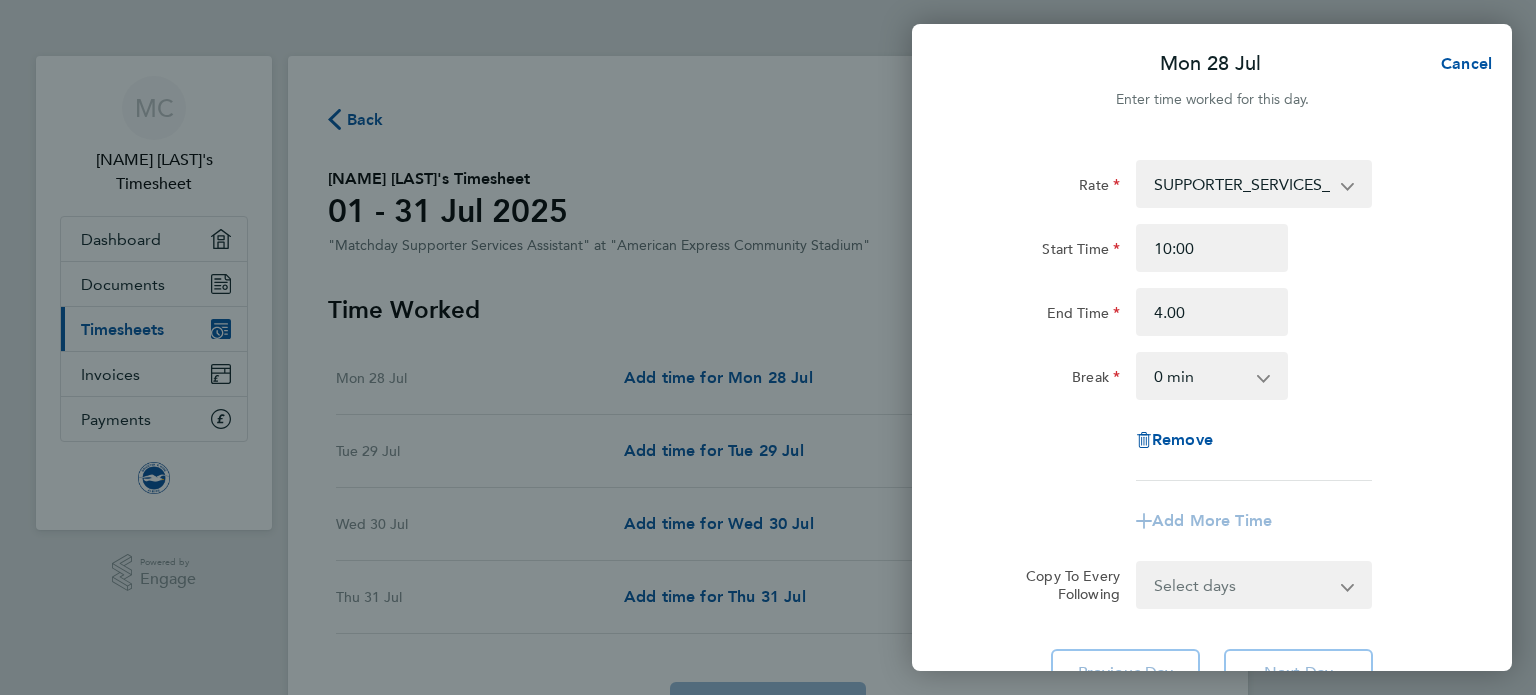 type on "04:00" 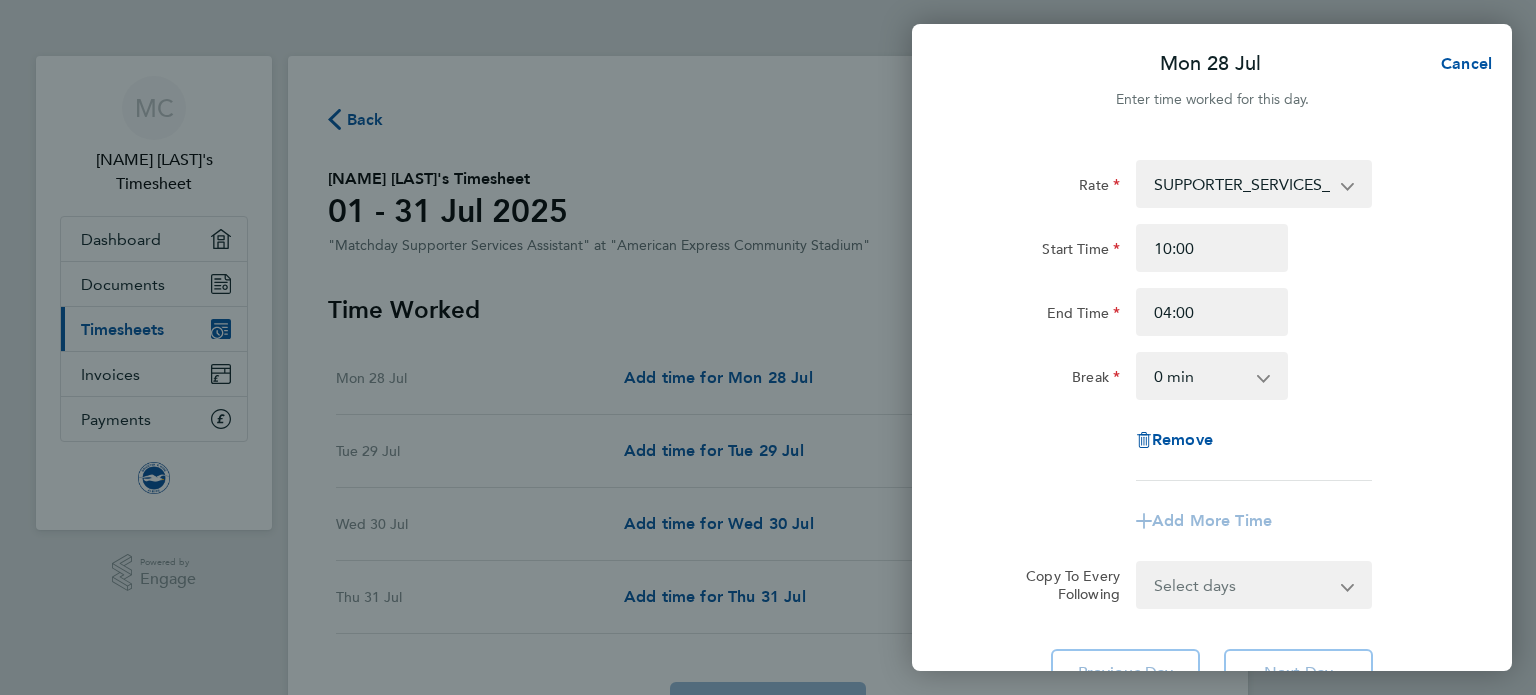 click on "End Time 04:00" 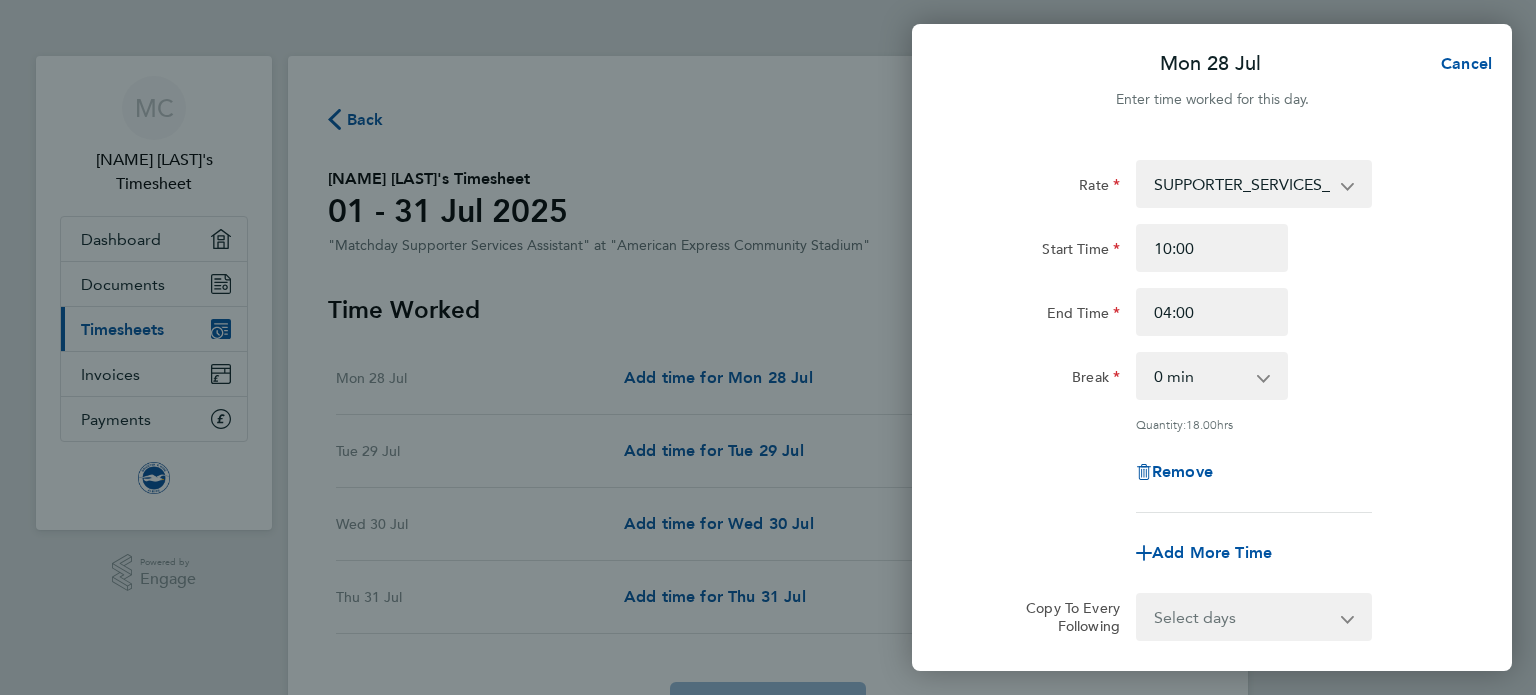 click 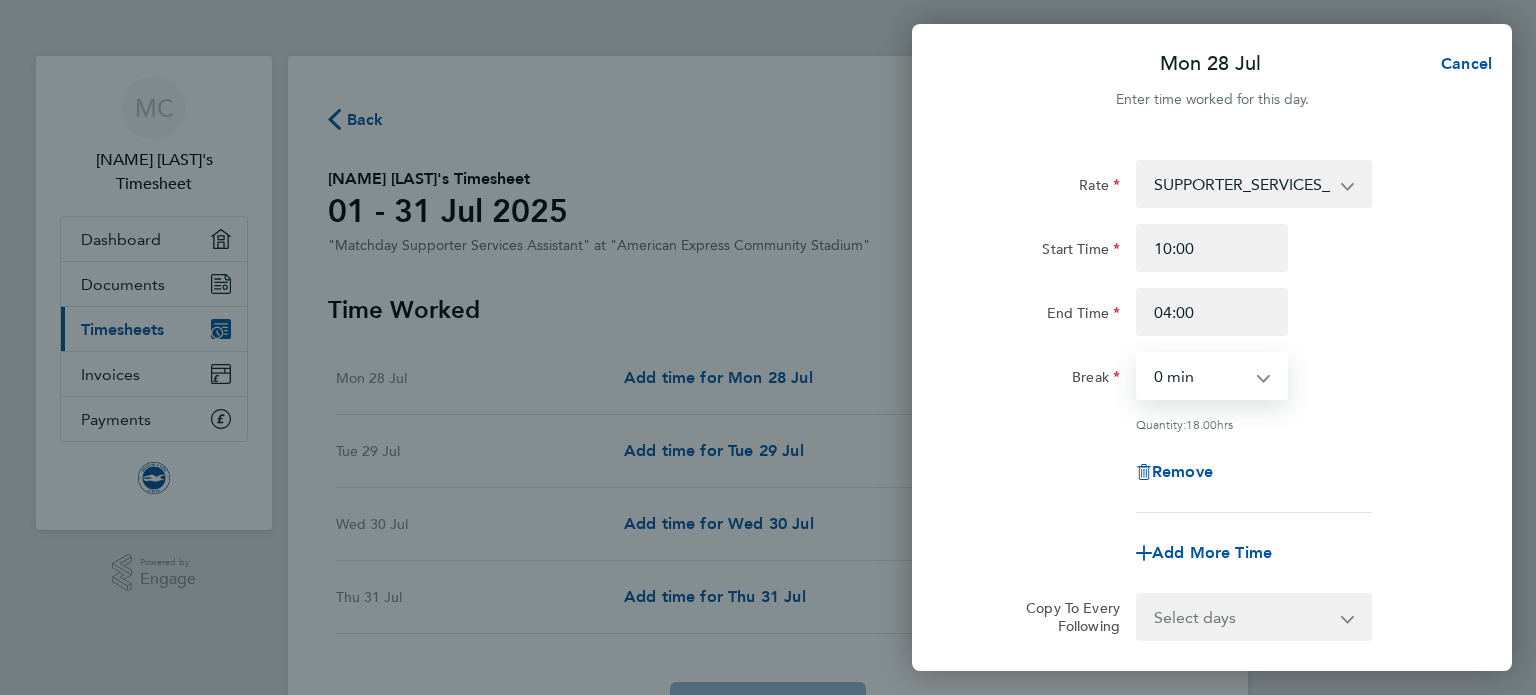 select on "60" 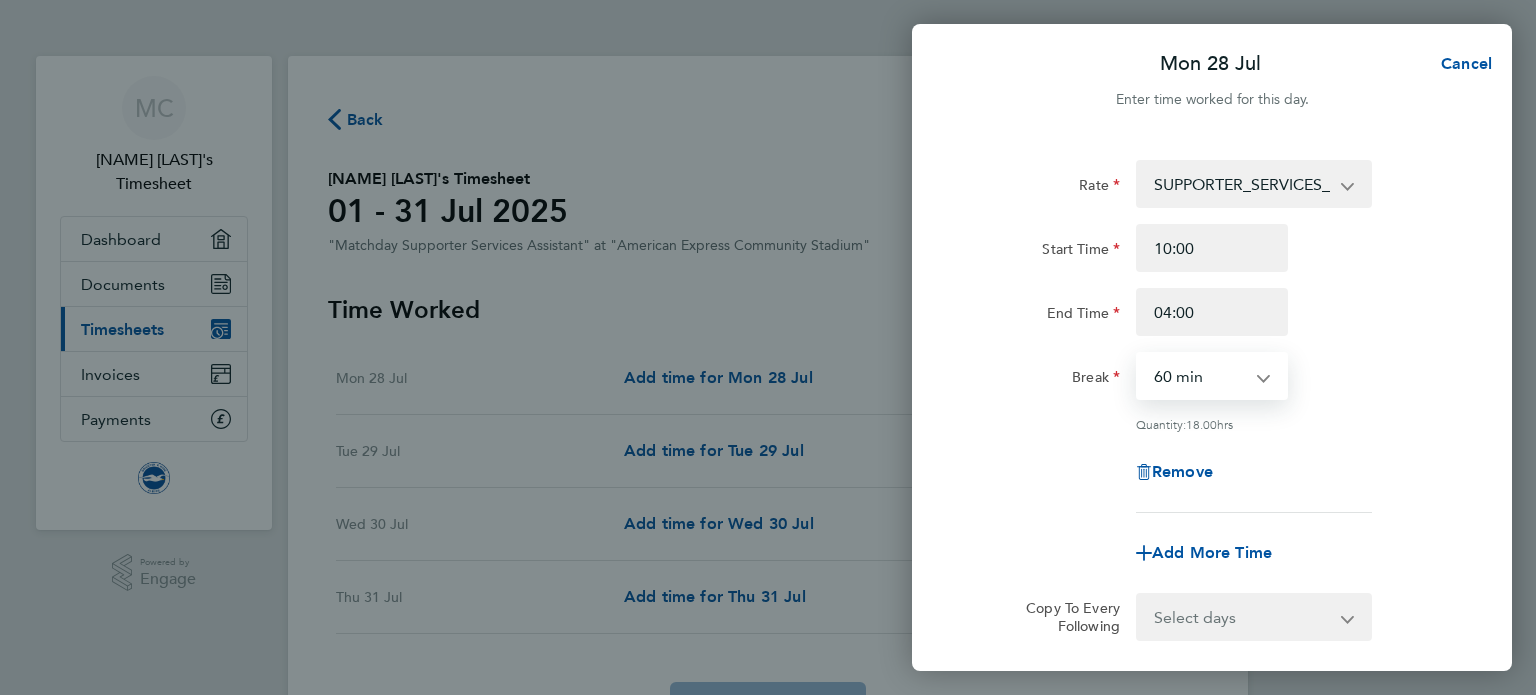 click on "0 min   15 min   30 min   45 min   60 min   75 min   90 min" at bounding box center (1200, 376) 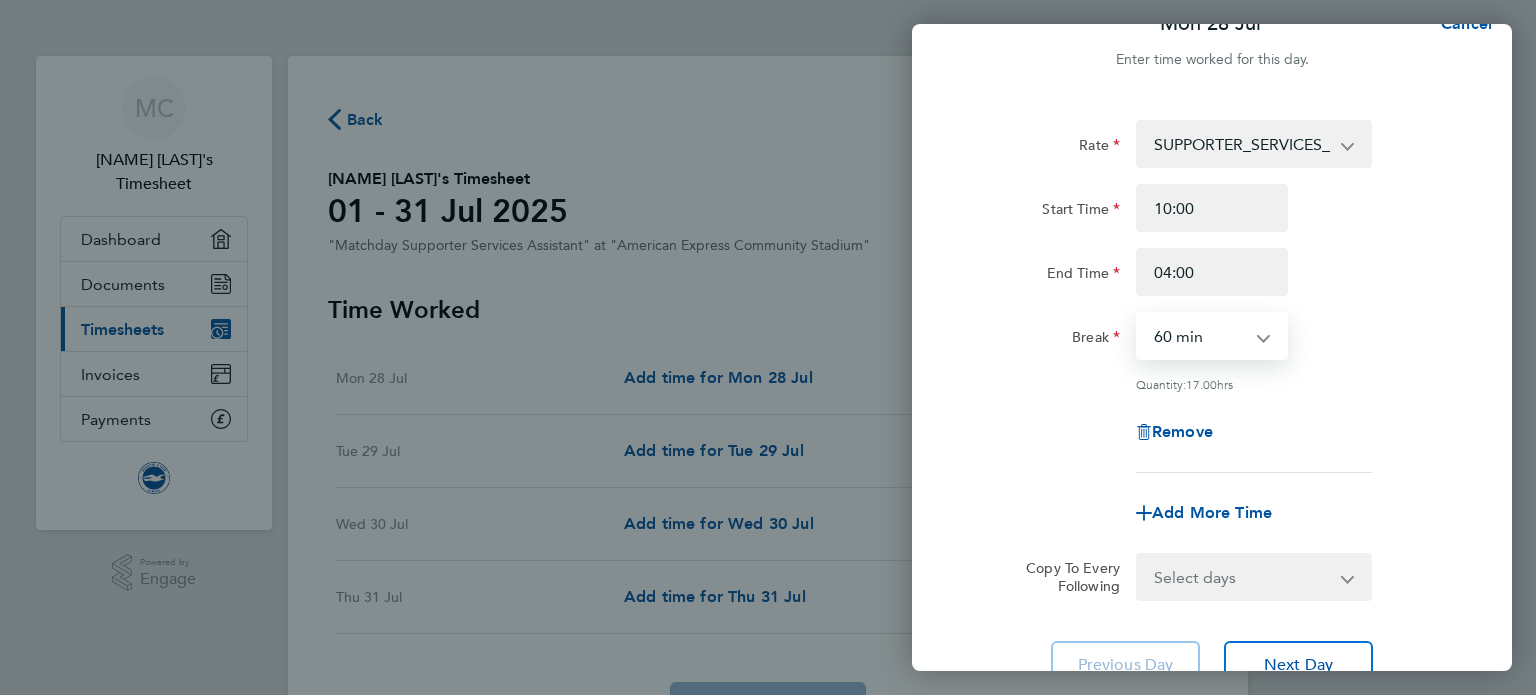 scroll, scrollTop: 33, scrollLeft: 0, axis: vertical 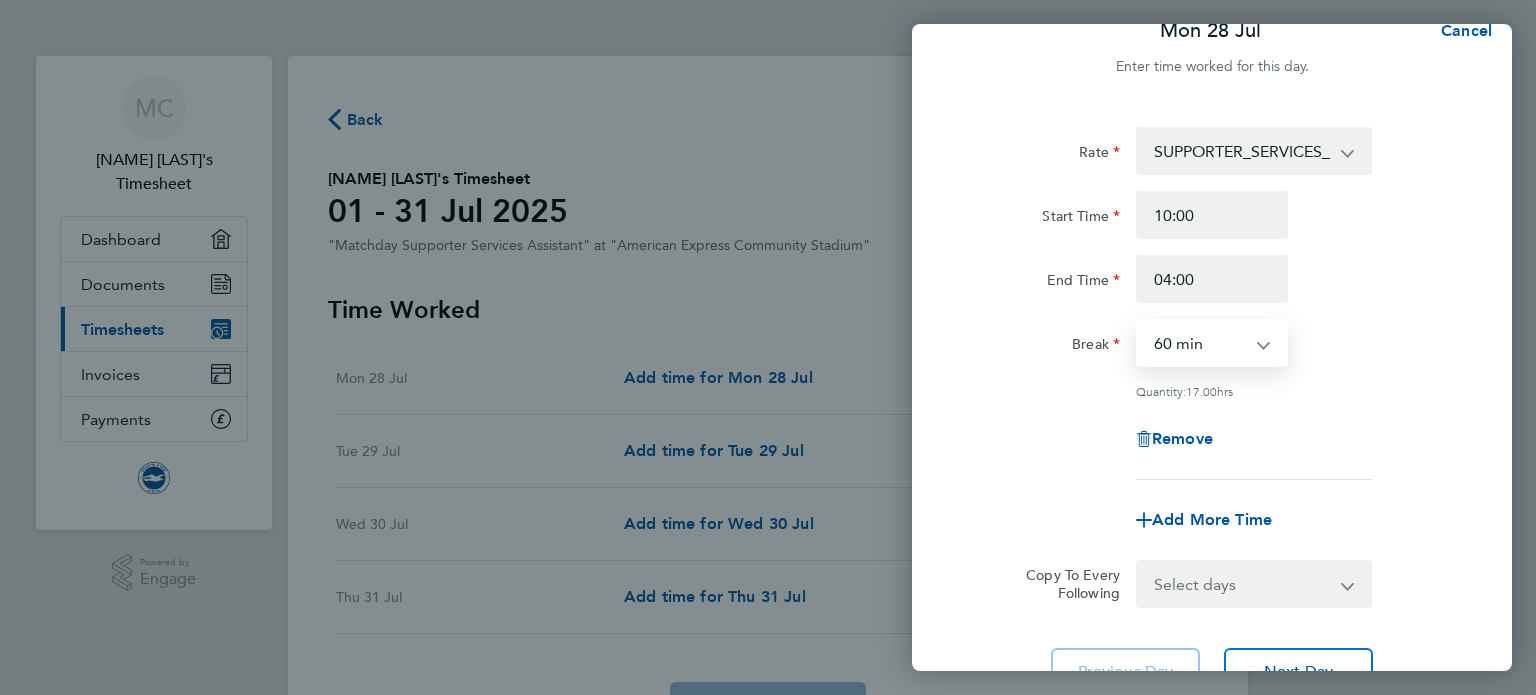 click 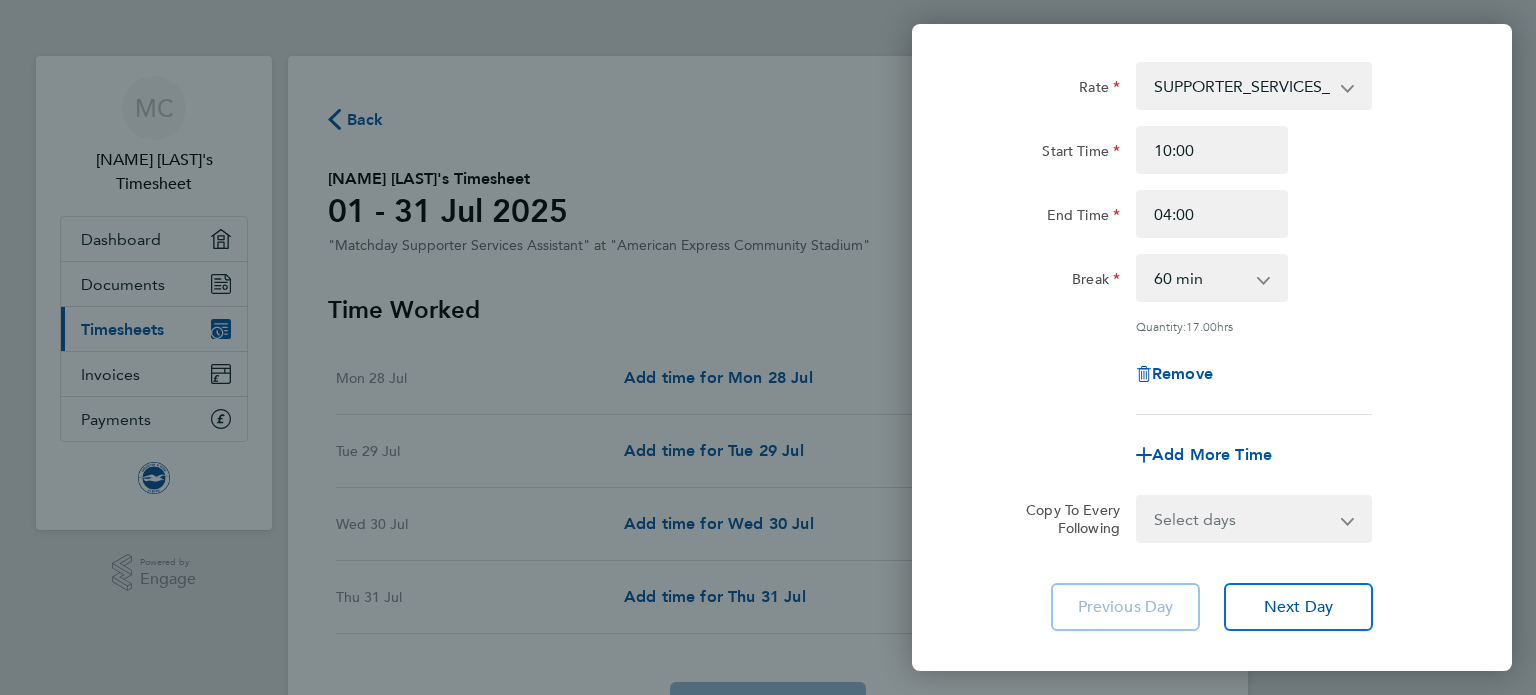 scroll, scrollTop: 100, scrollLeft: 0, axis: vertical 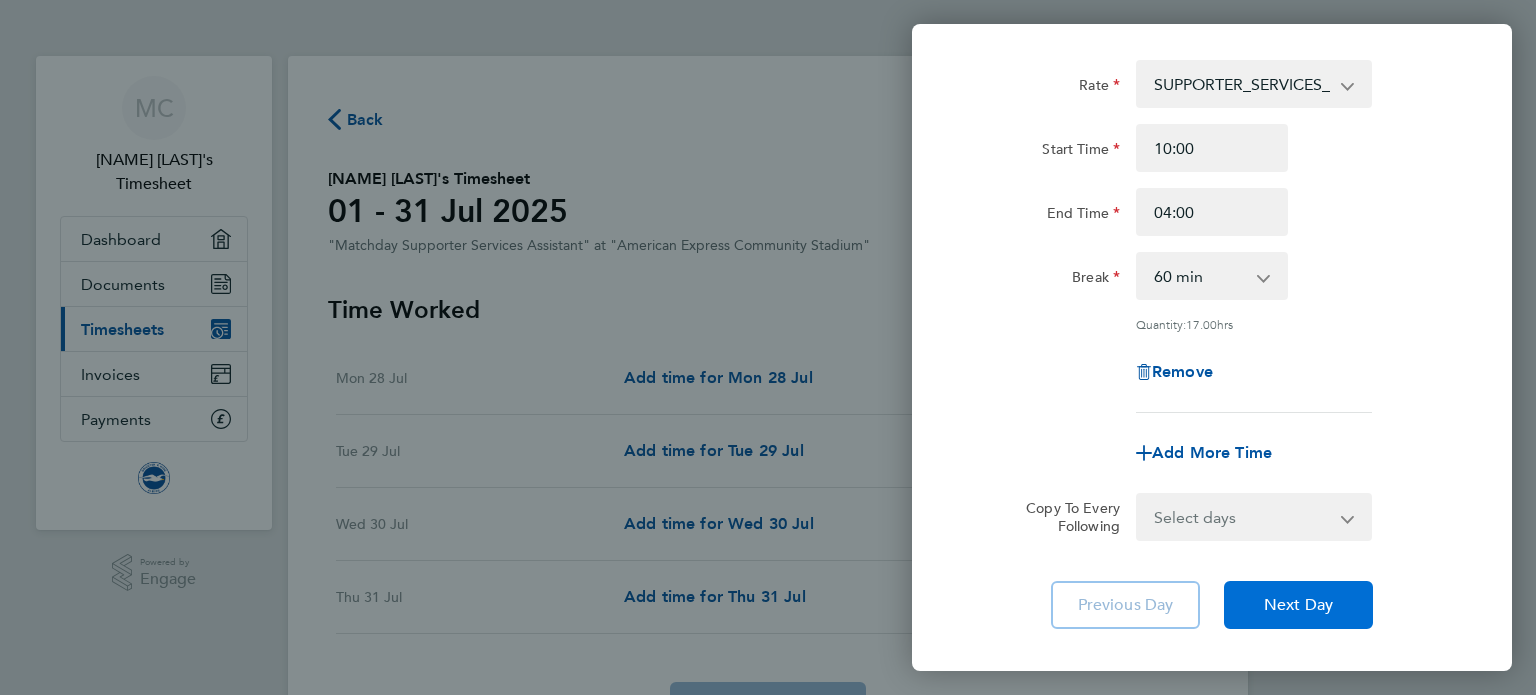 click on "Next Day" 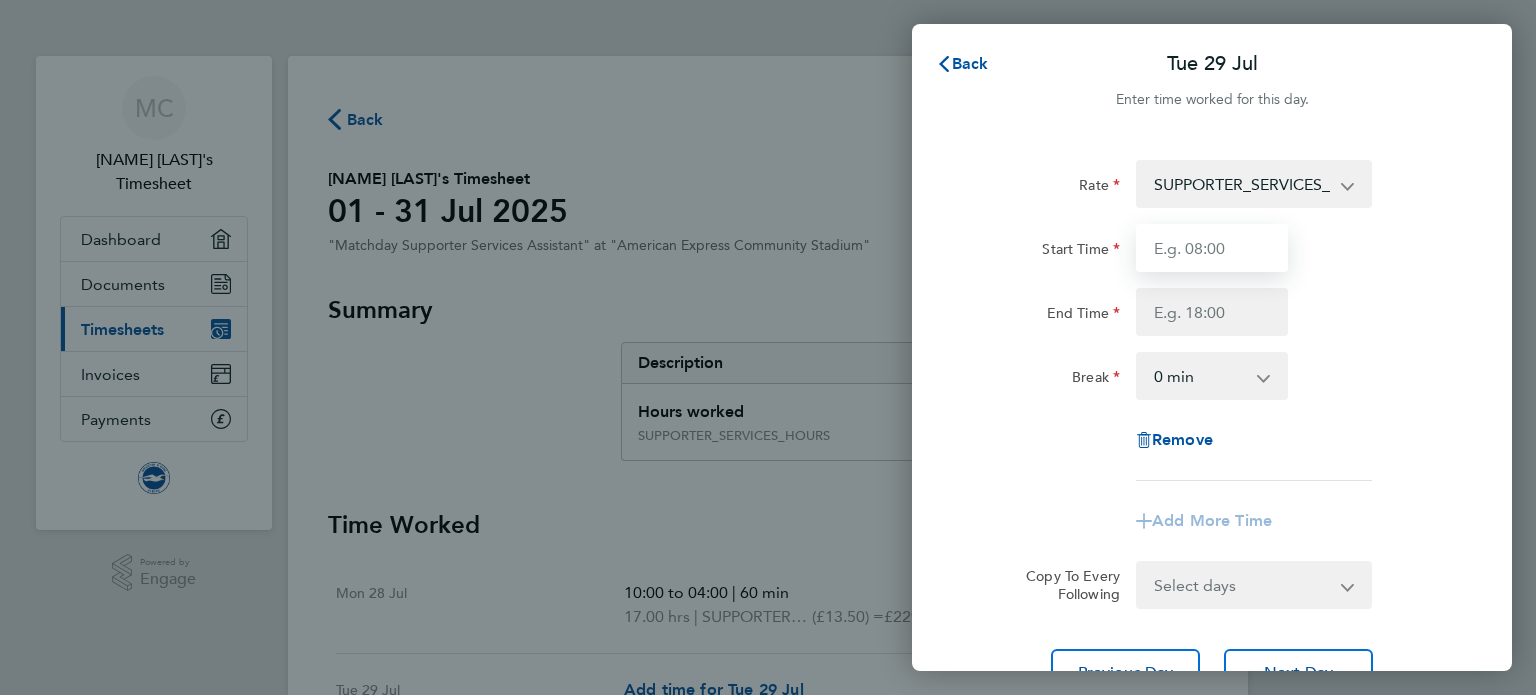 click on "Start Time" at bounding box center (1212, 248) 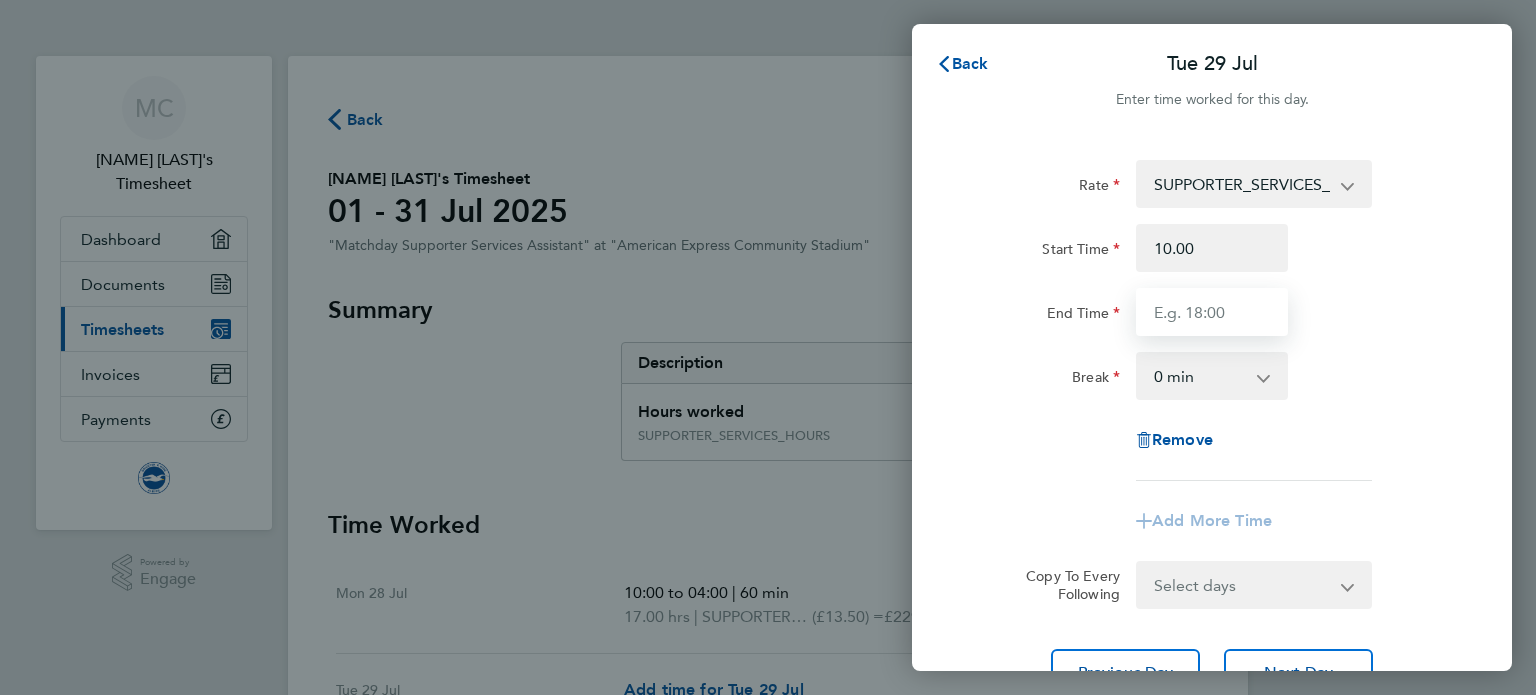 type on "10:00" 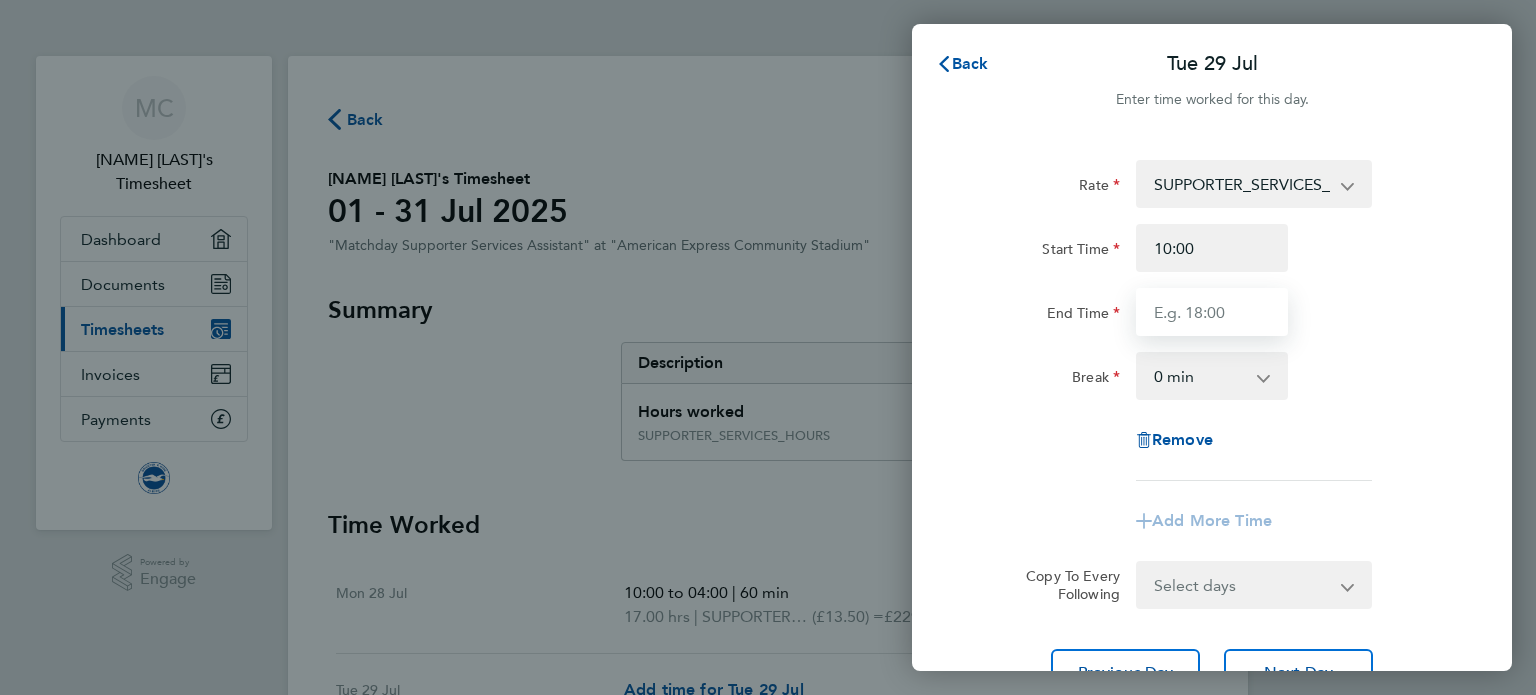click on "End Time" at bounding box center (1212, 312) 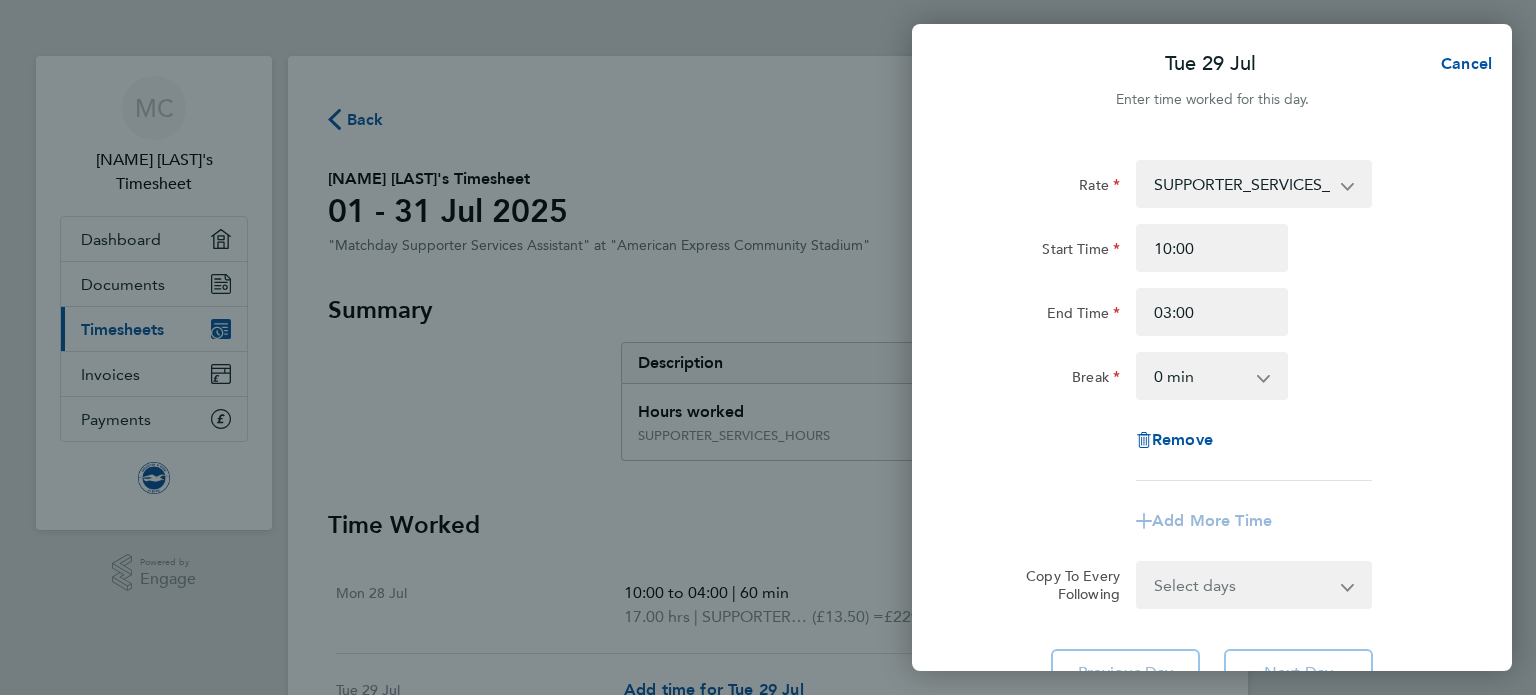 click on "Rate  SUPPORTER_SERVICES_HOURS - [PRICE]
Start Time [TIME] End Time [TIME] Break  0 min   15 min   30 min   45 min   60 min   75 min   90 min
Remove
Add More Time  Copy To Every Following  Select days   Day   Wednesday   Thursday
Previous Day   Next Day" 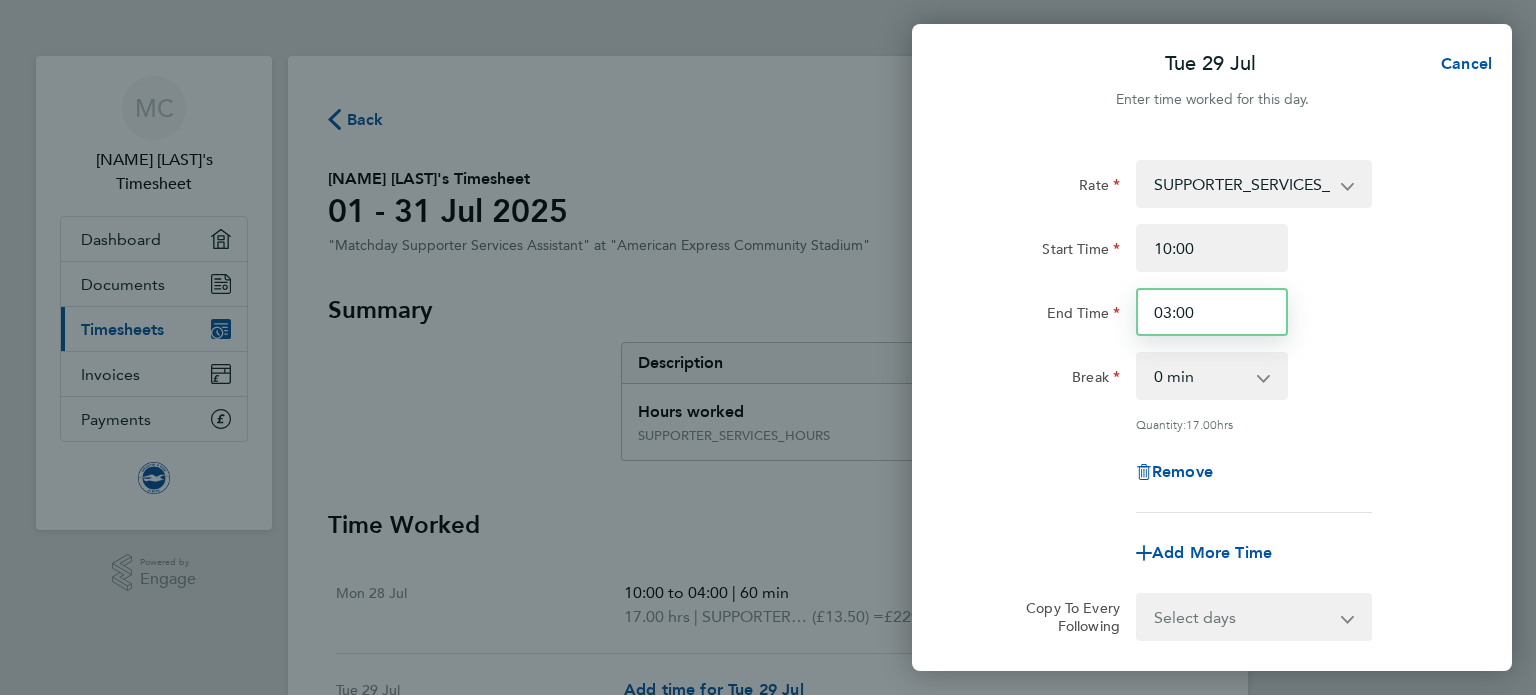 drag, startPoint x: 1168, startPoint y: 319, endPoint x: 1150, endPoint y: 323, distance: 18.439089 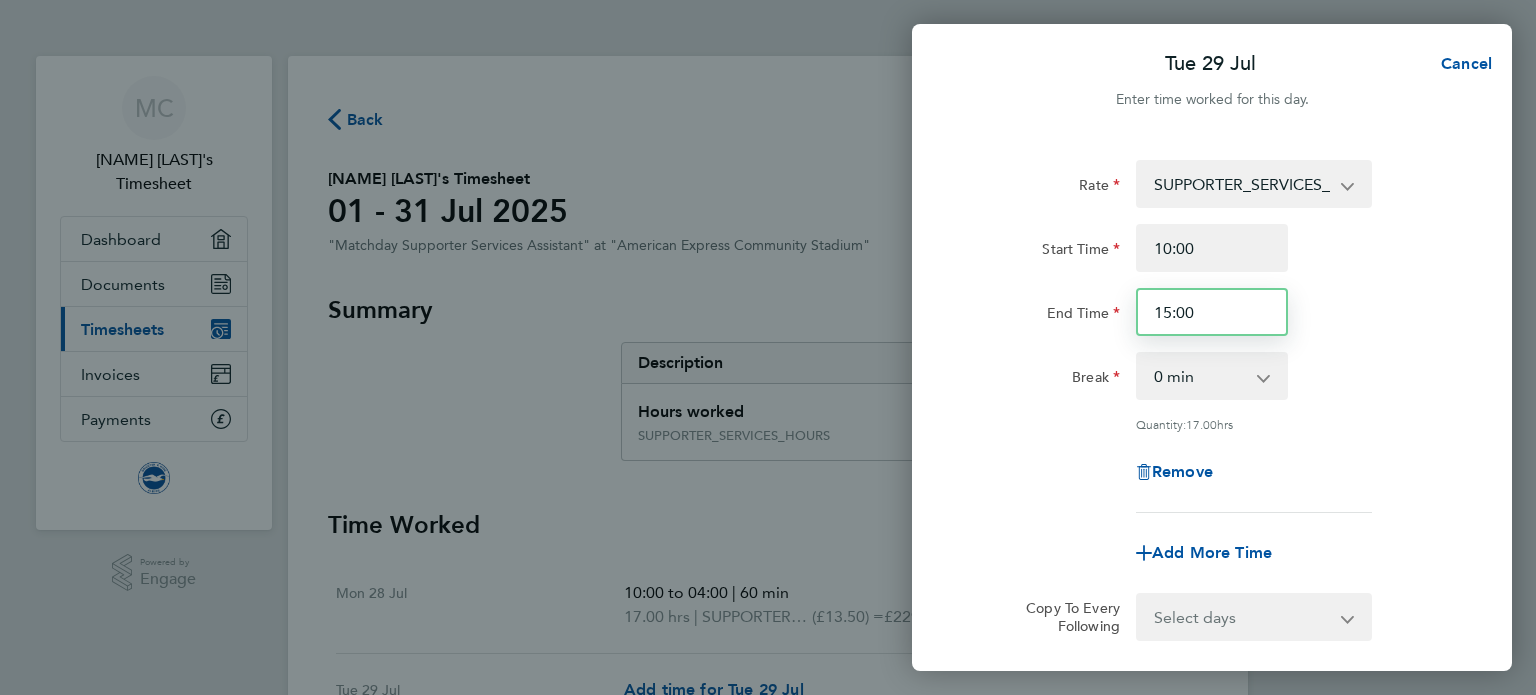 type on "15:00" 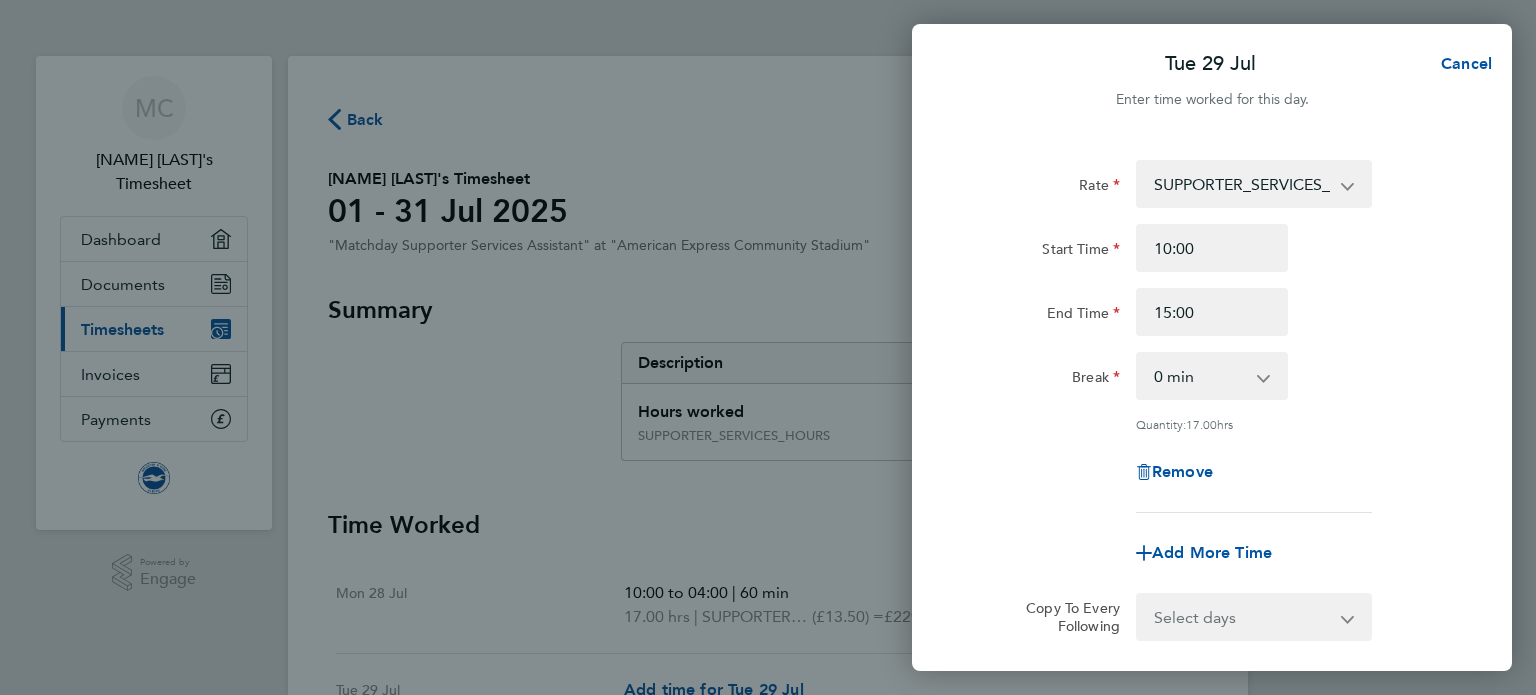 click on "Rate  SUPPORTER_SERVICES_HOURS - [PRICE]
Start Time [TIME] End Time [TIME] Break  0 min   15 min   30 min   45 min   60 min   75 min   90 min
Quantity:  [QUANTITY]  hrs
Remove
Add More Time  Copy To Every Following  Select days   Day   Wednesday   Thursday
Previous Day   Next Day   Save Timesheet   Save & Submit Timesheet" 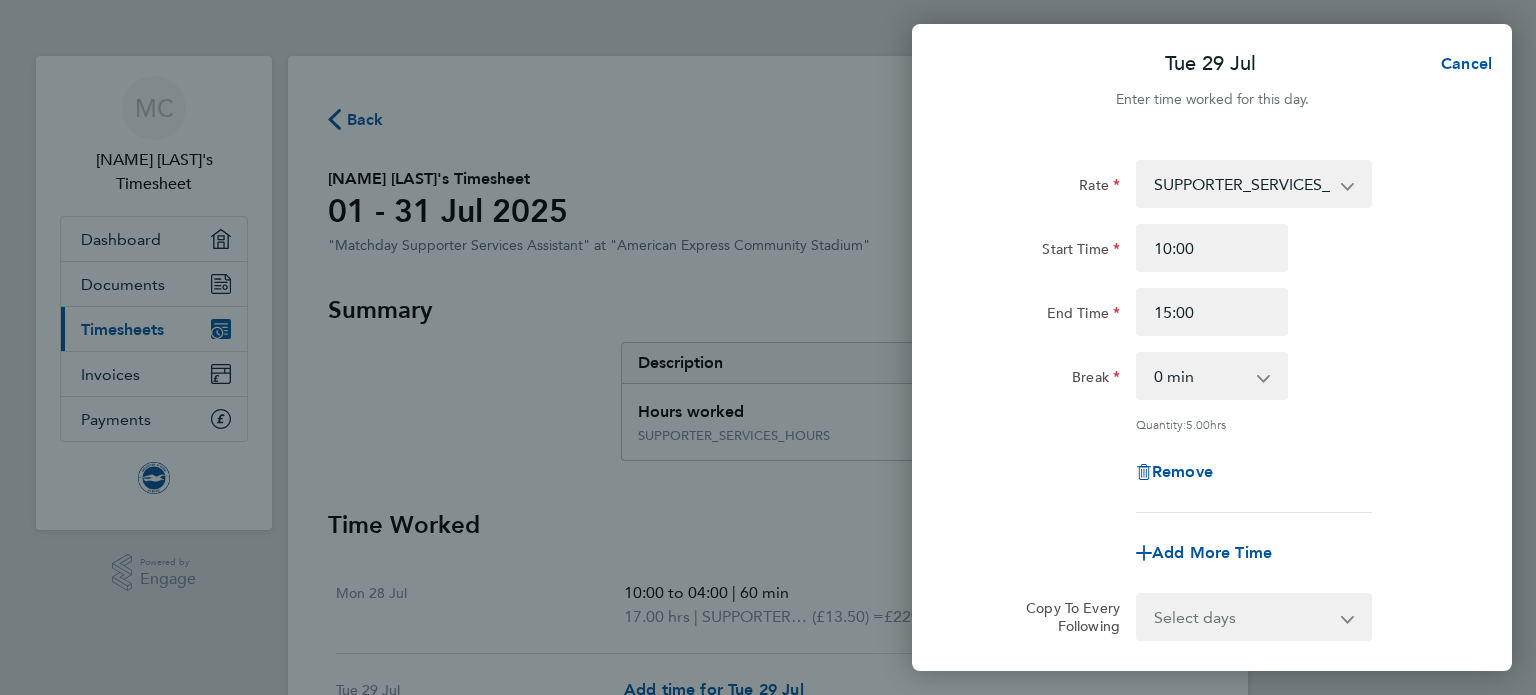 click on "0 min   15 min   30 min   45 min   60 min   75 min   90 min" at bounding box center [1200, 376] 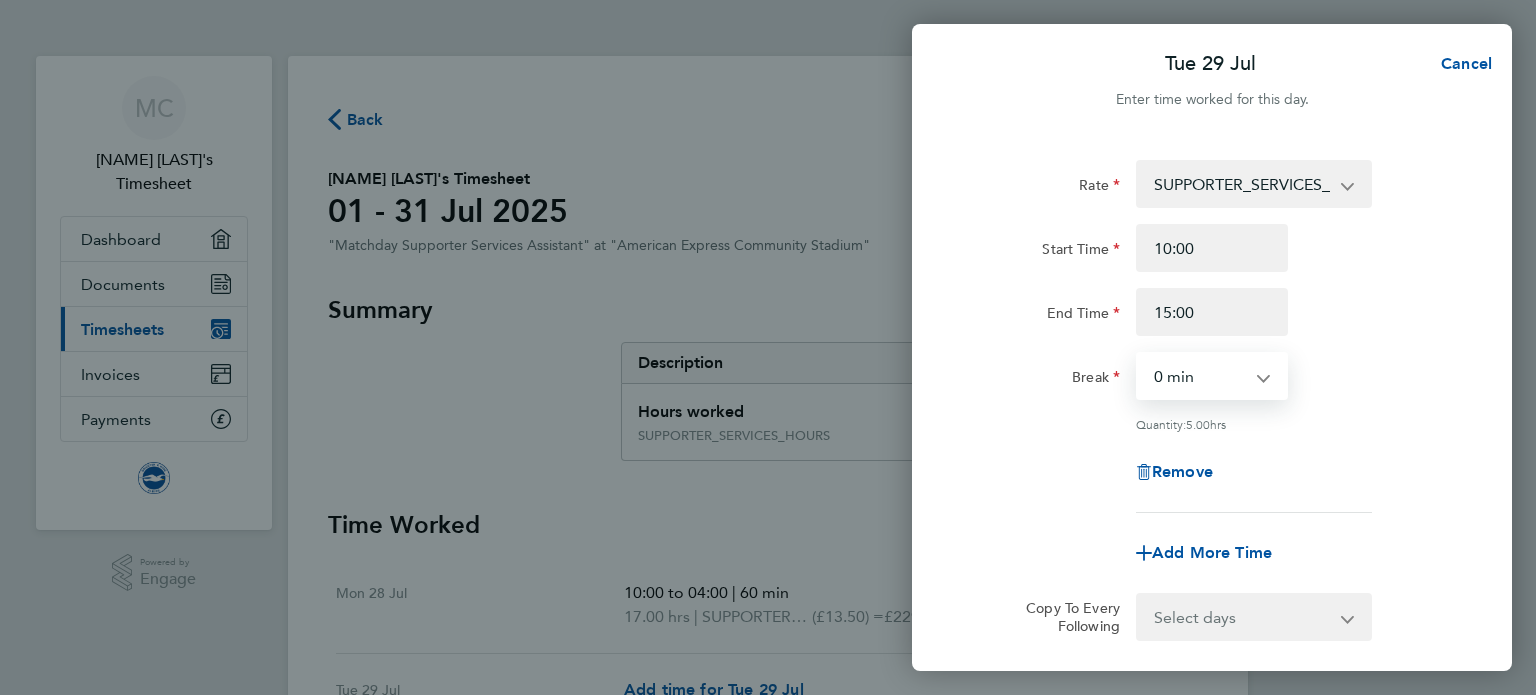 select on "60" 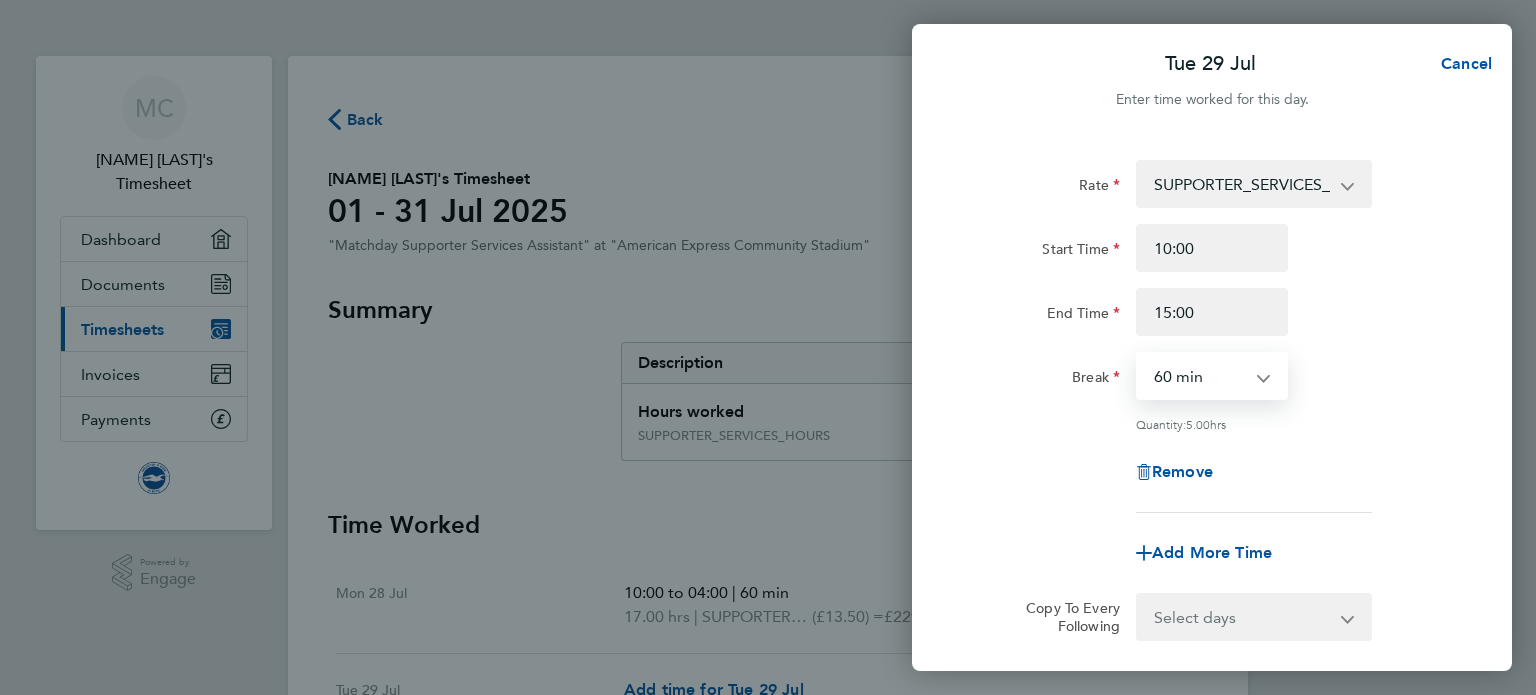 click on "0 min   15 min   30 min   45 min   60 min   75 min   90 min" at bounding box center (1200, 376) 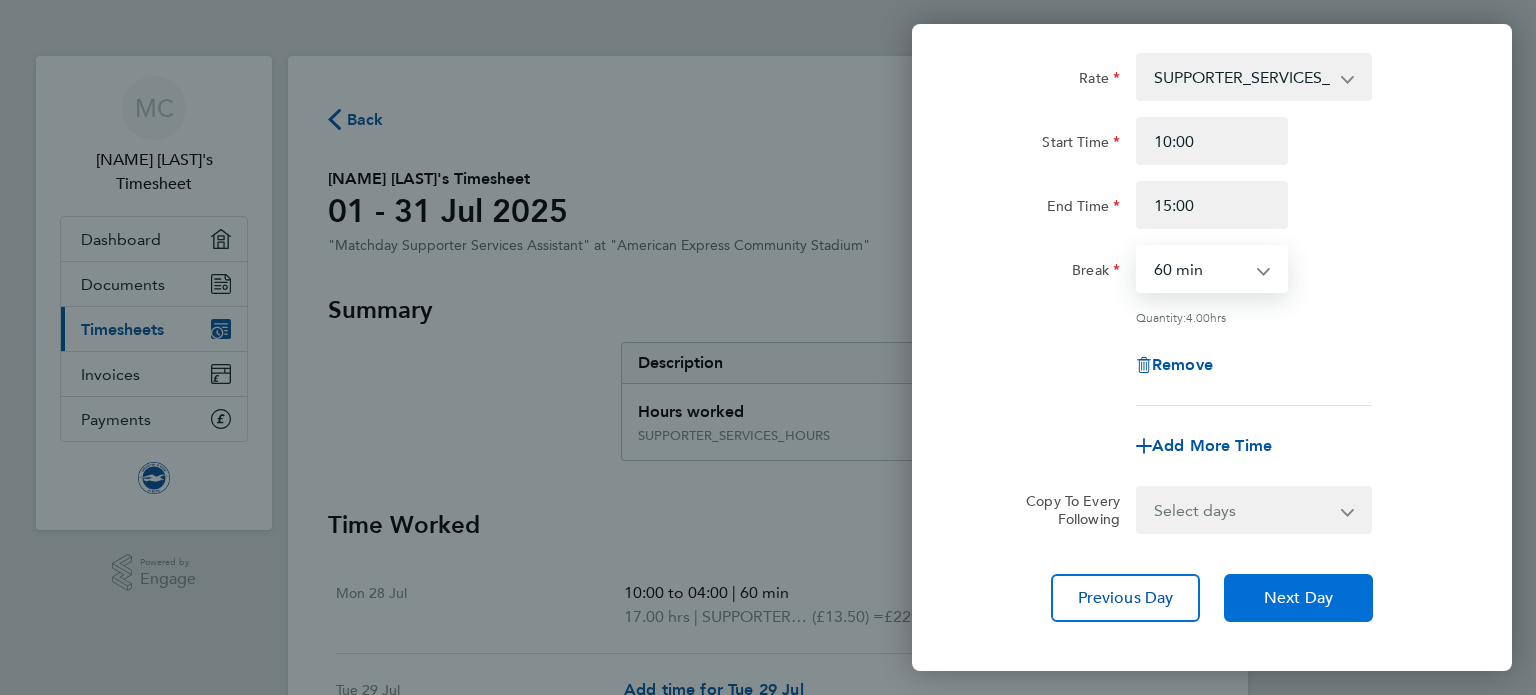 scroll, scrollTop: 133, scrollLeft: 0, axis: vertical 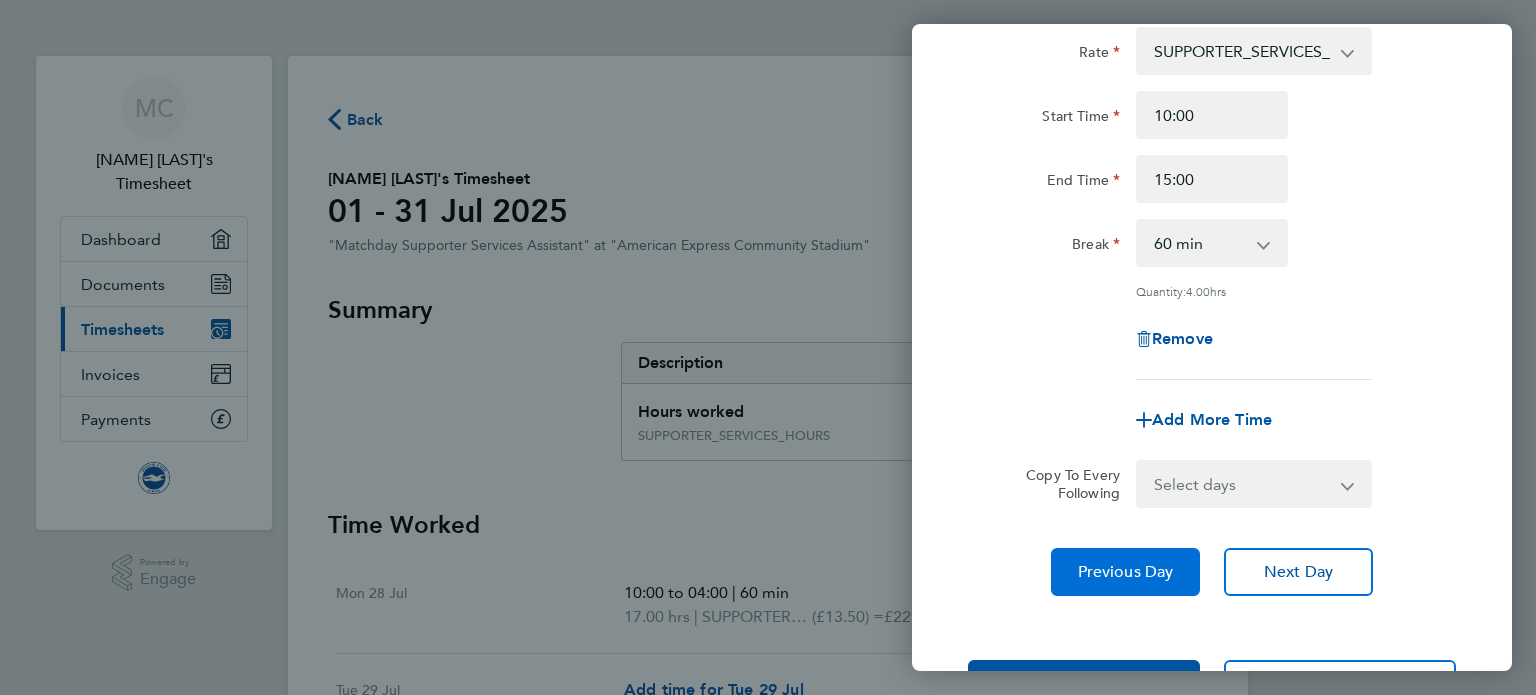 click on "Previous Day" 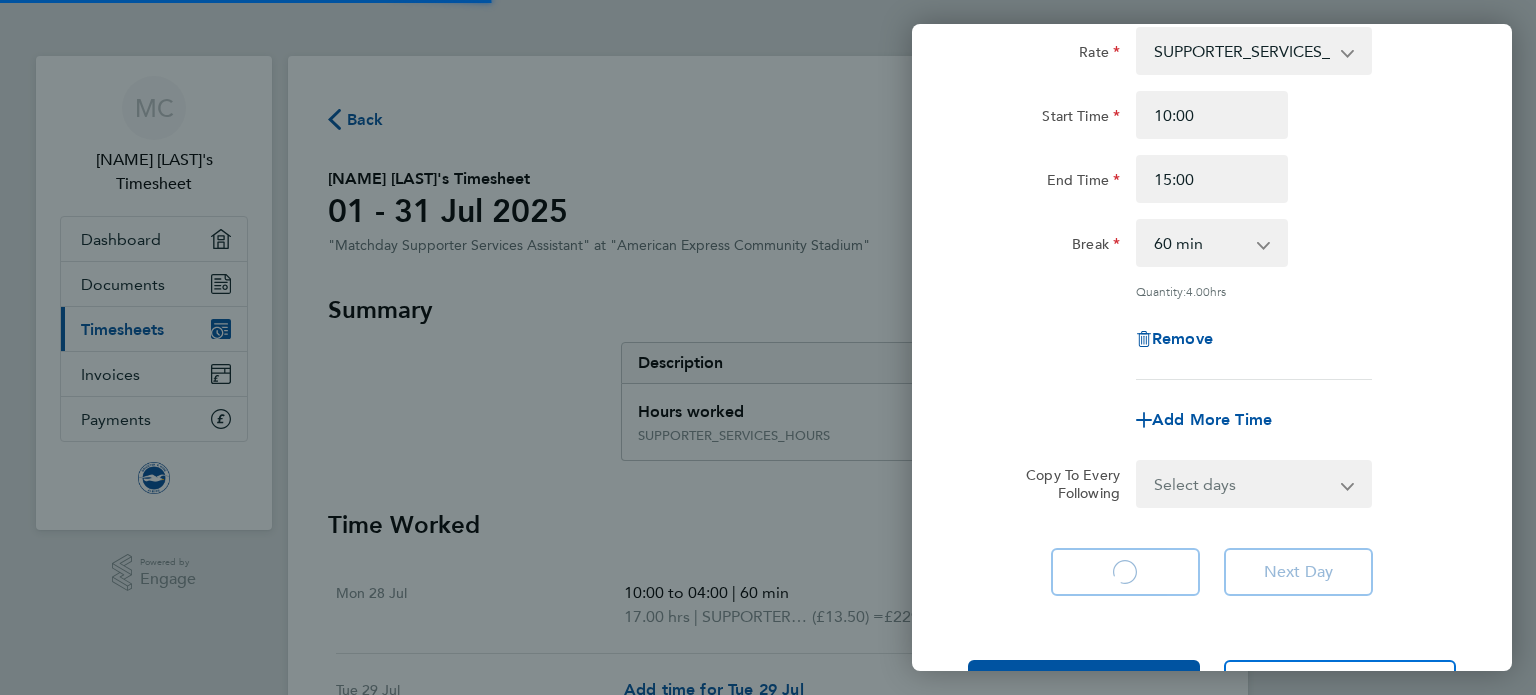 select on "60" 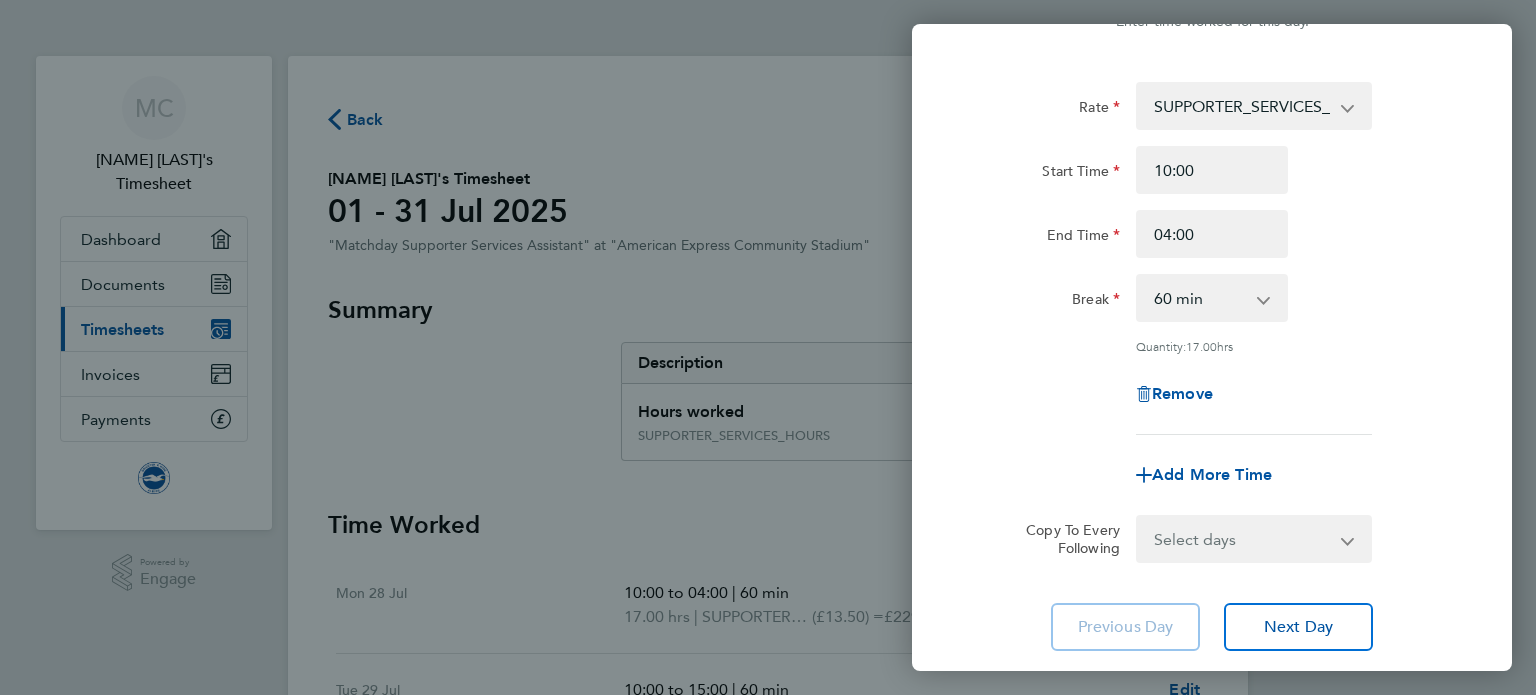 scroll, scrollTop: 66, scrollLeft: 0, axis: vertical 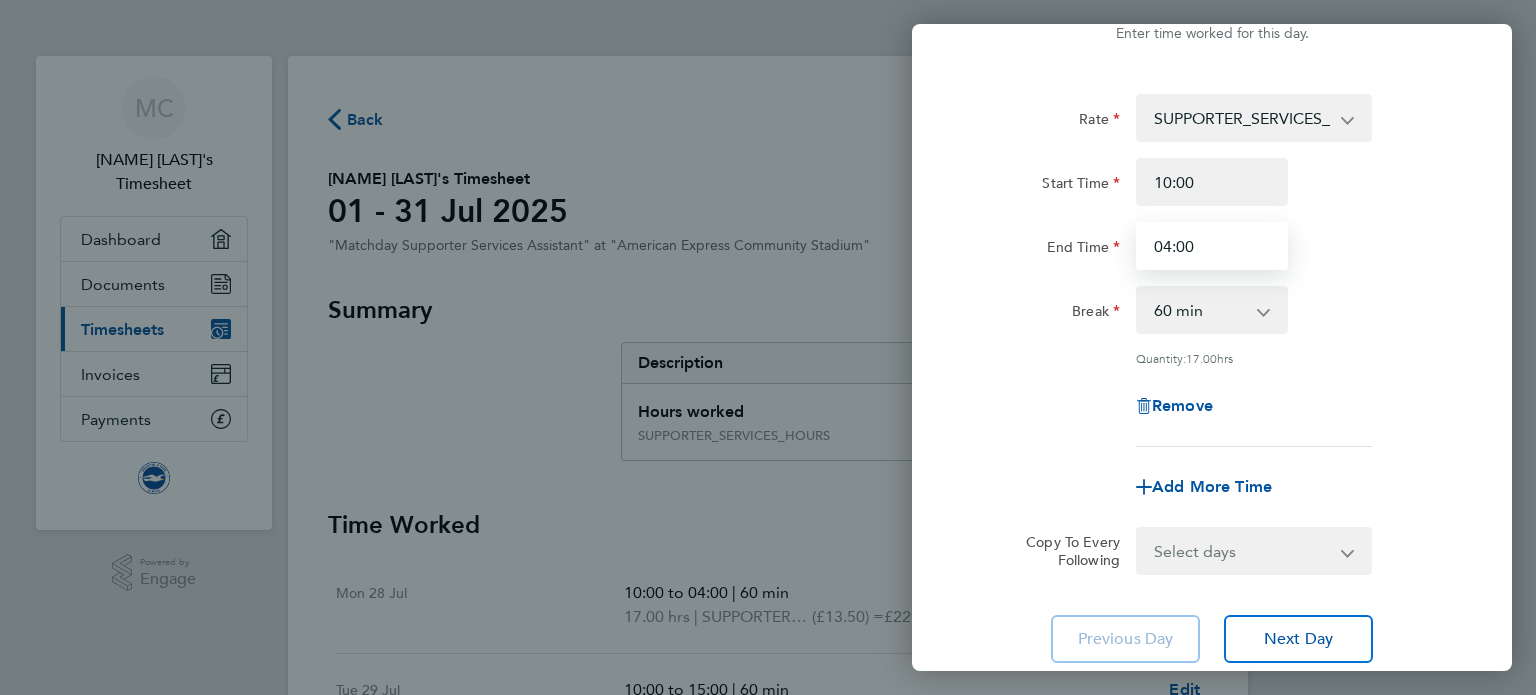 drag, startPoint x: 1171, startPoint y: 252, endPoint x: 1142, endPoint y: 253, distance: 29.017237 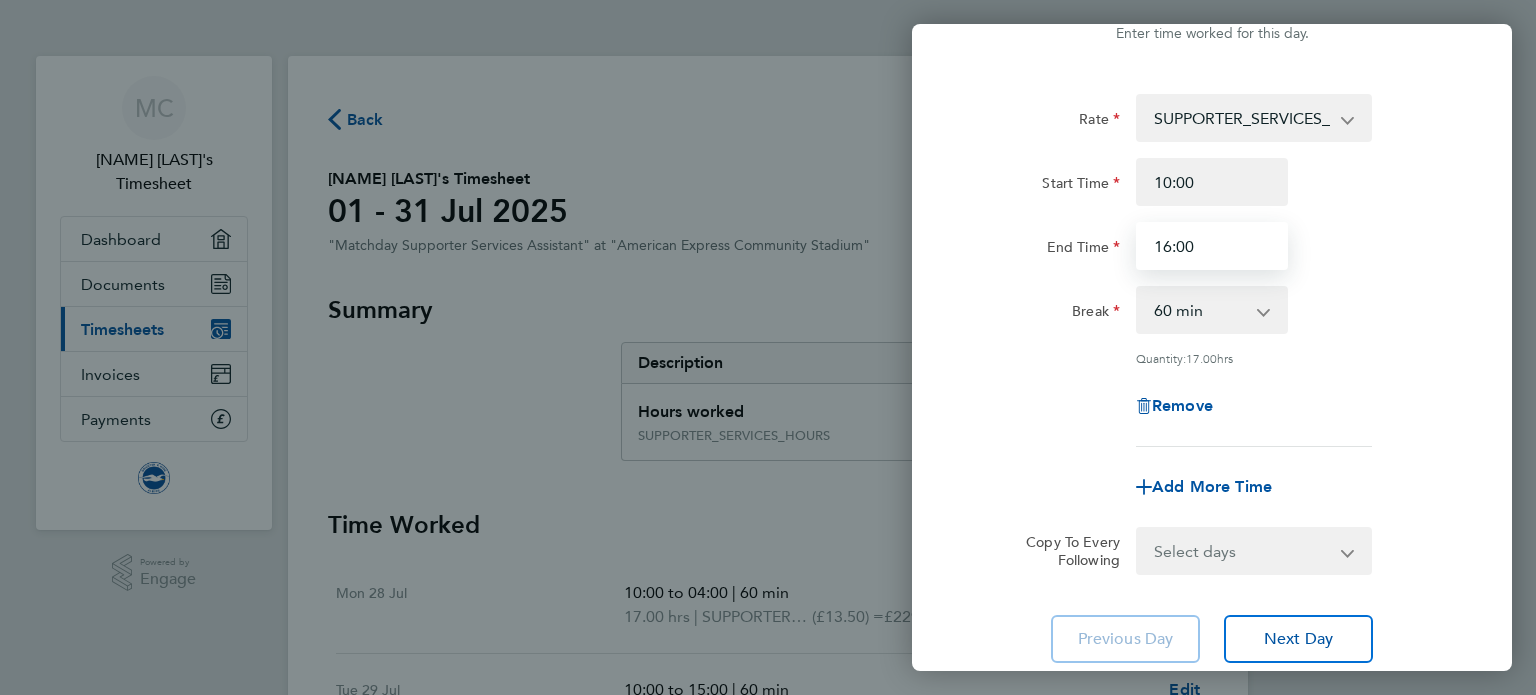 type on "16:00" 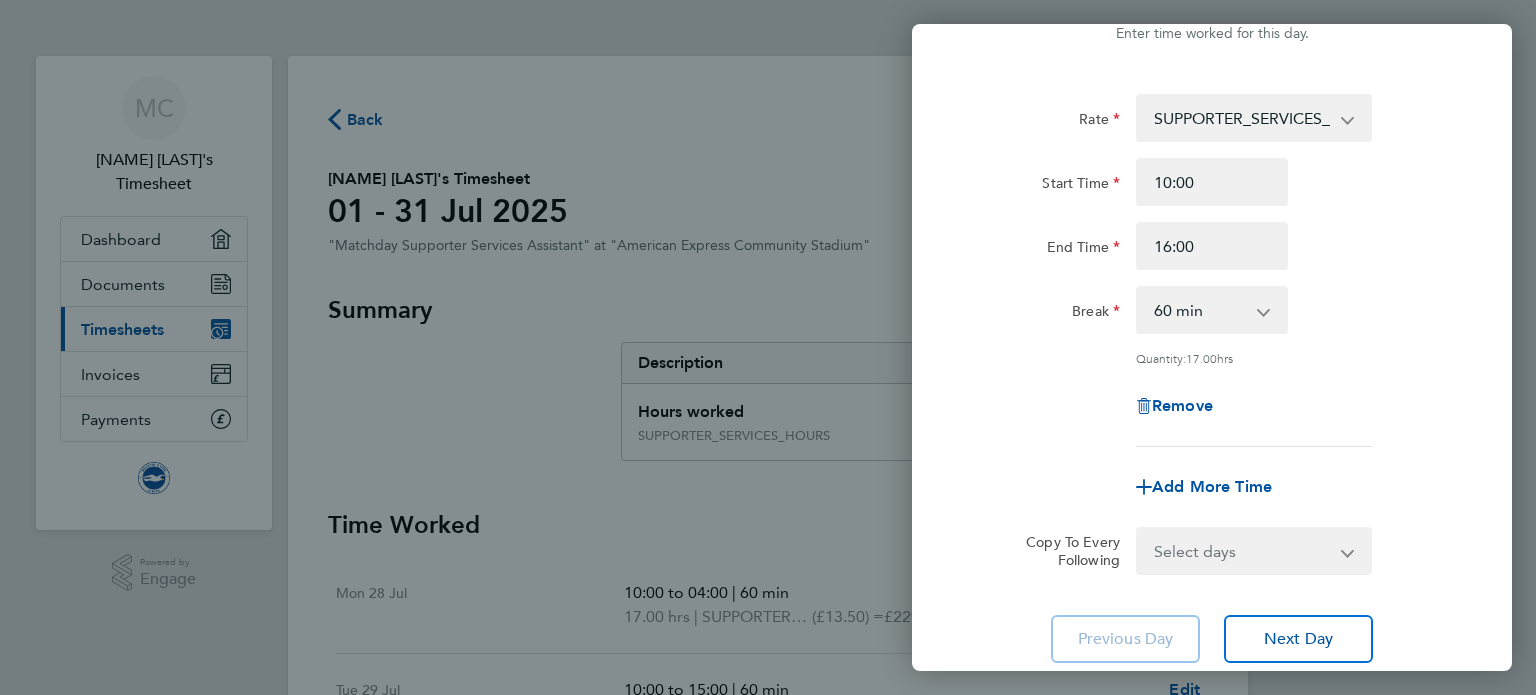 click on "Rate  SUPPORTER_SERVICES_HOURS - [PRICE]
Start Time [TIME] End Time [TIME] Break  0 min   15 min   30 min   45 min   60 min   75 min   90 min
Quantity:  [QUANTITY]  hrs
Remove" 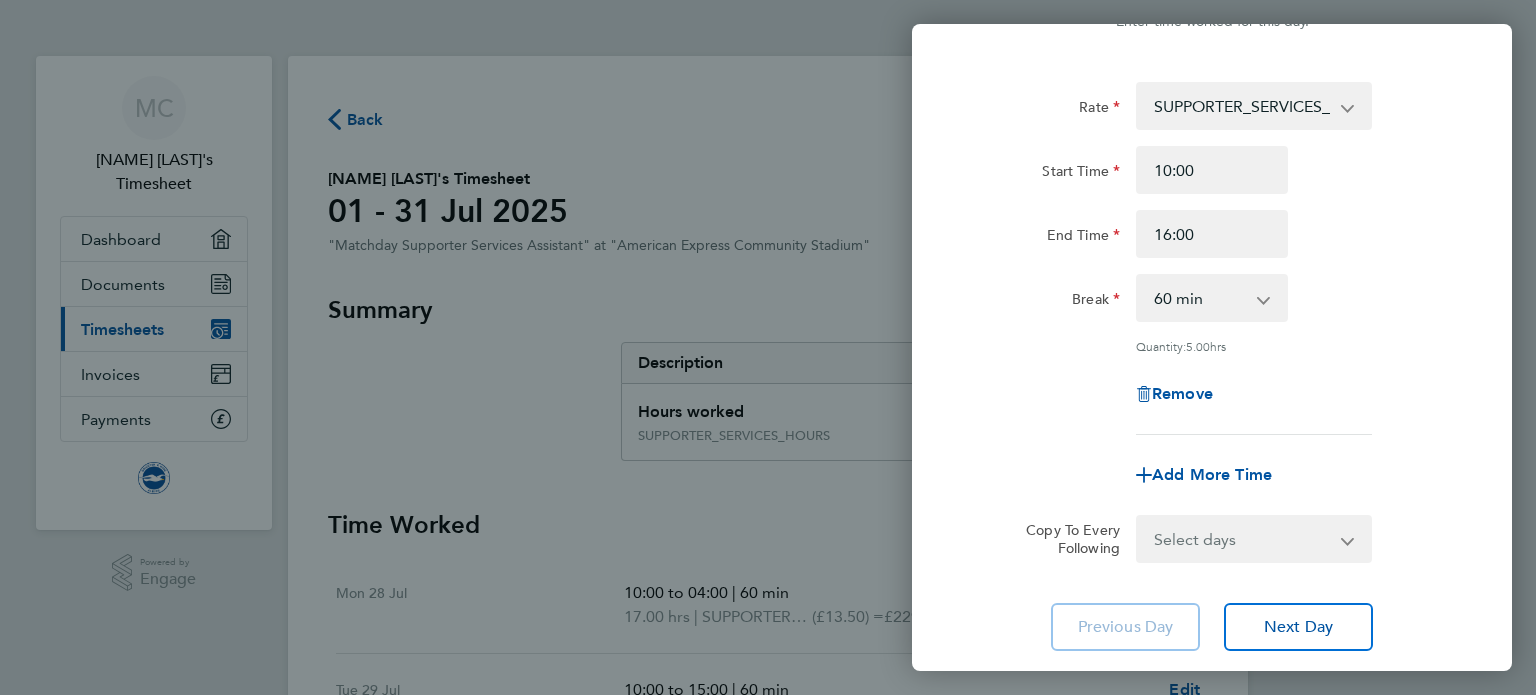 scroll, scrollTop: 100, scrollLeft: 0, axis: vertical 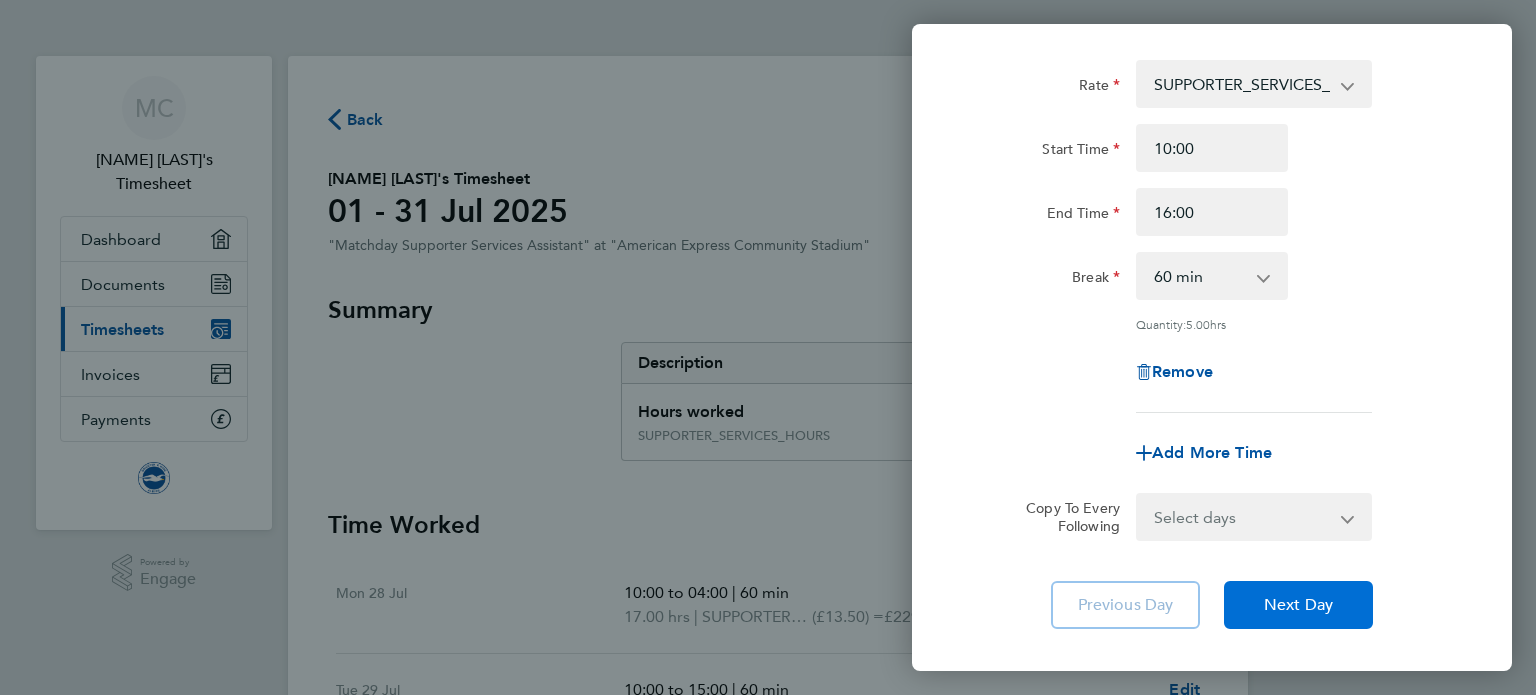 click on "Next Day" 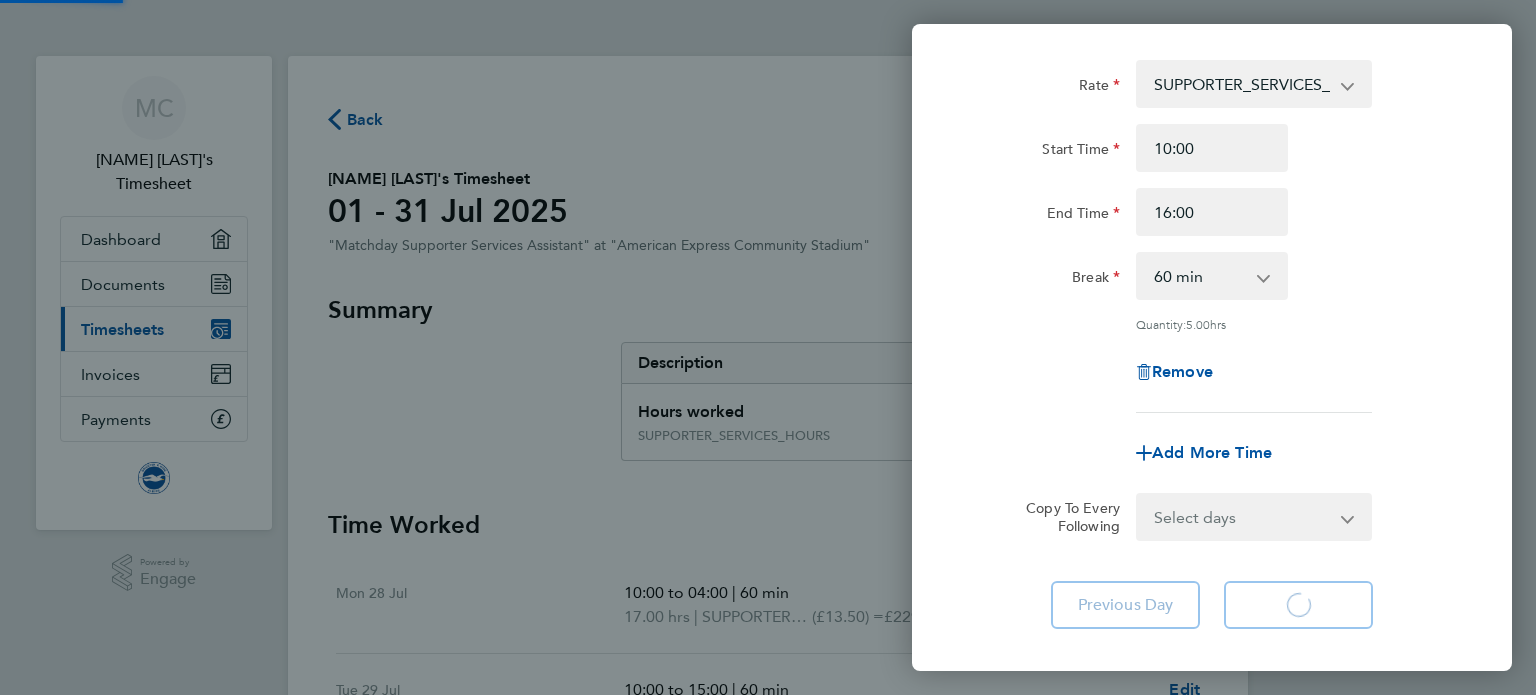 select on "60" 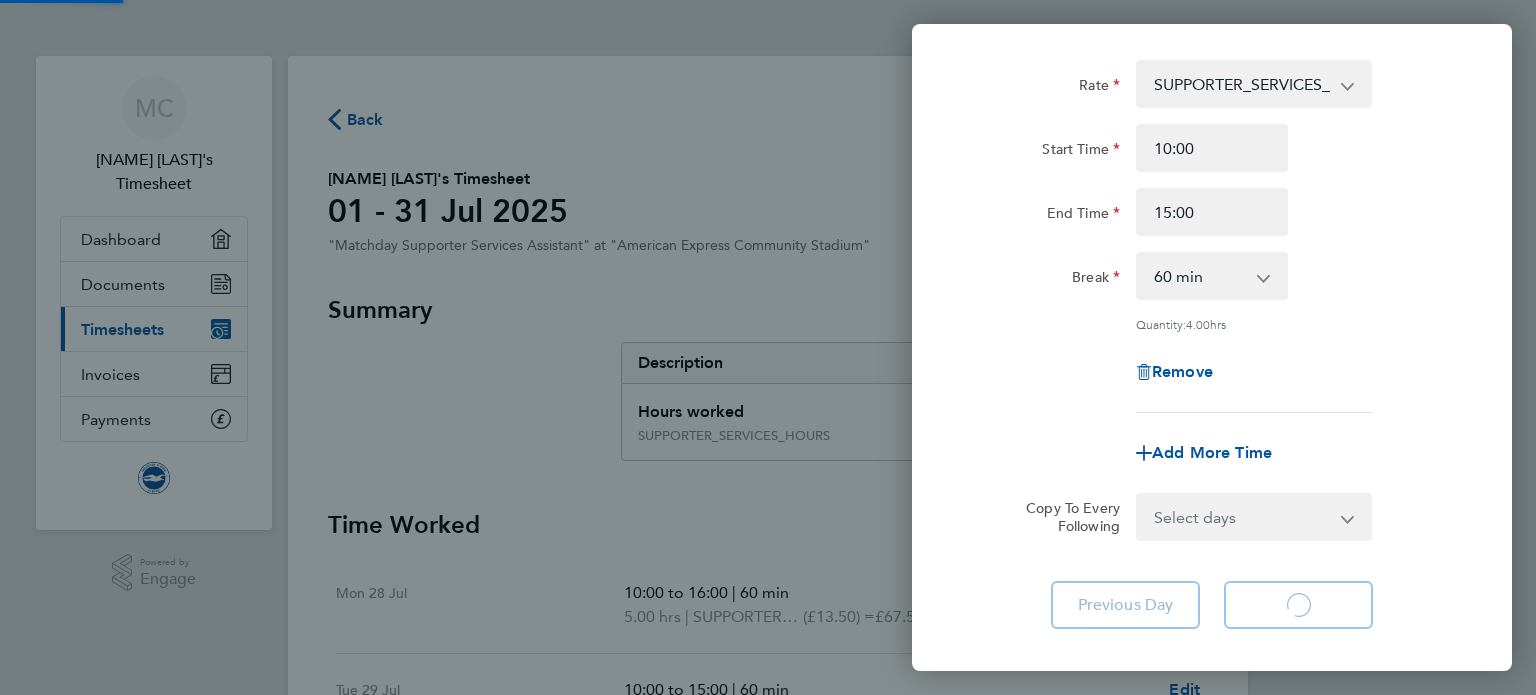 select on "60" 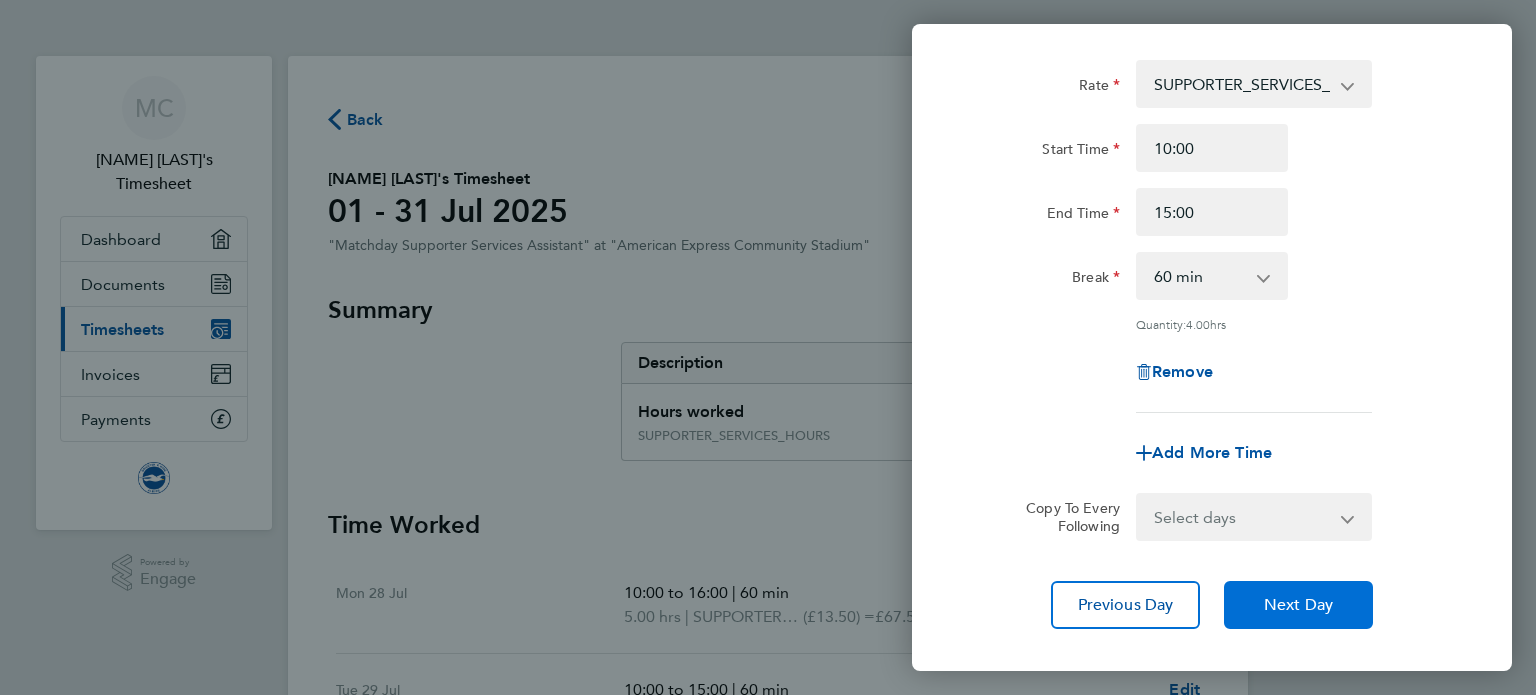 click on "Next Day" 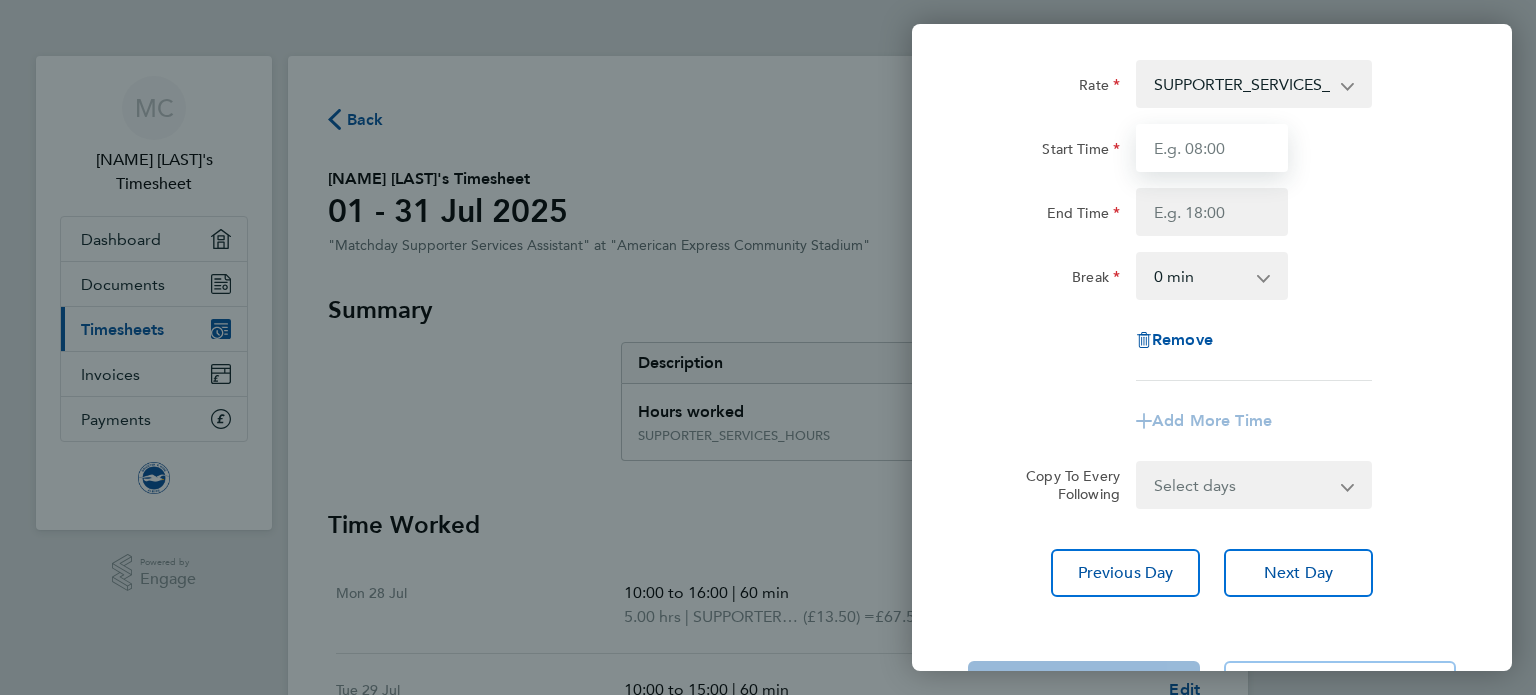 click on "Start Time" at bounding box center (1212, 148) 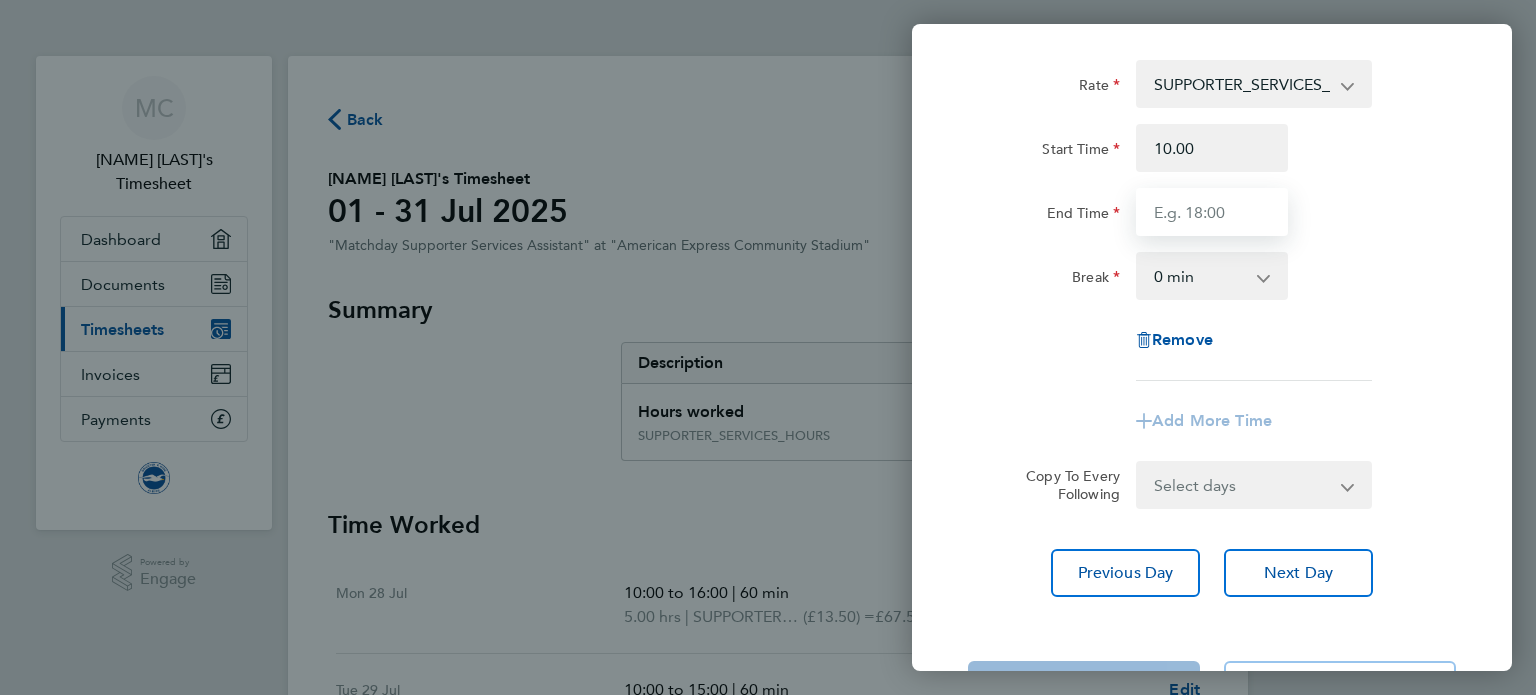 type on "10:00" 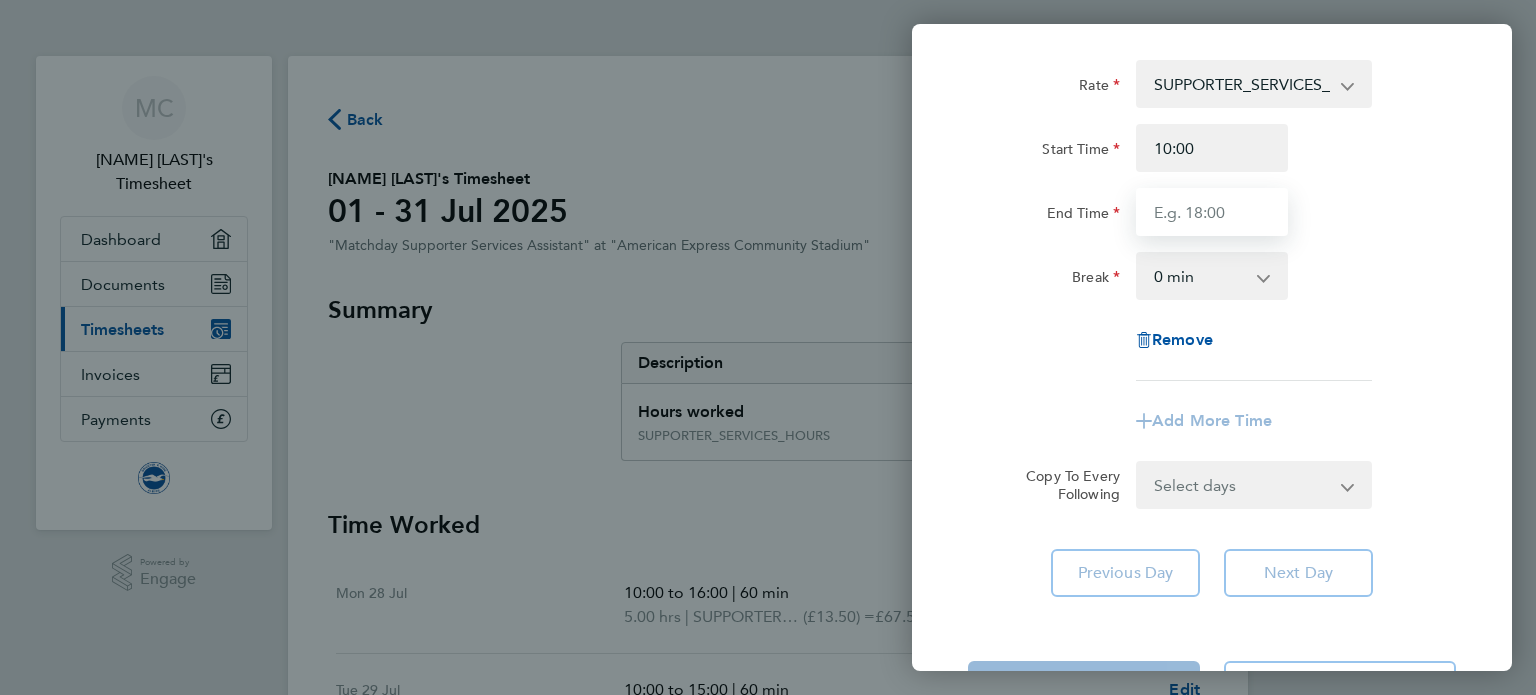 click on "End Time" at bounding box center (1212, 212) 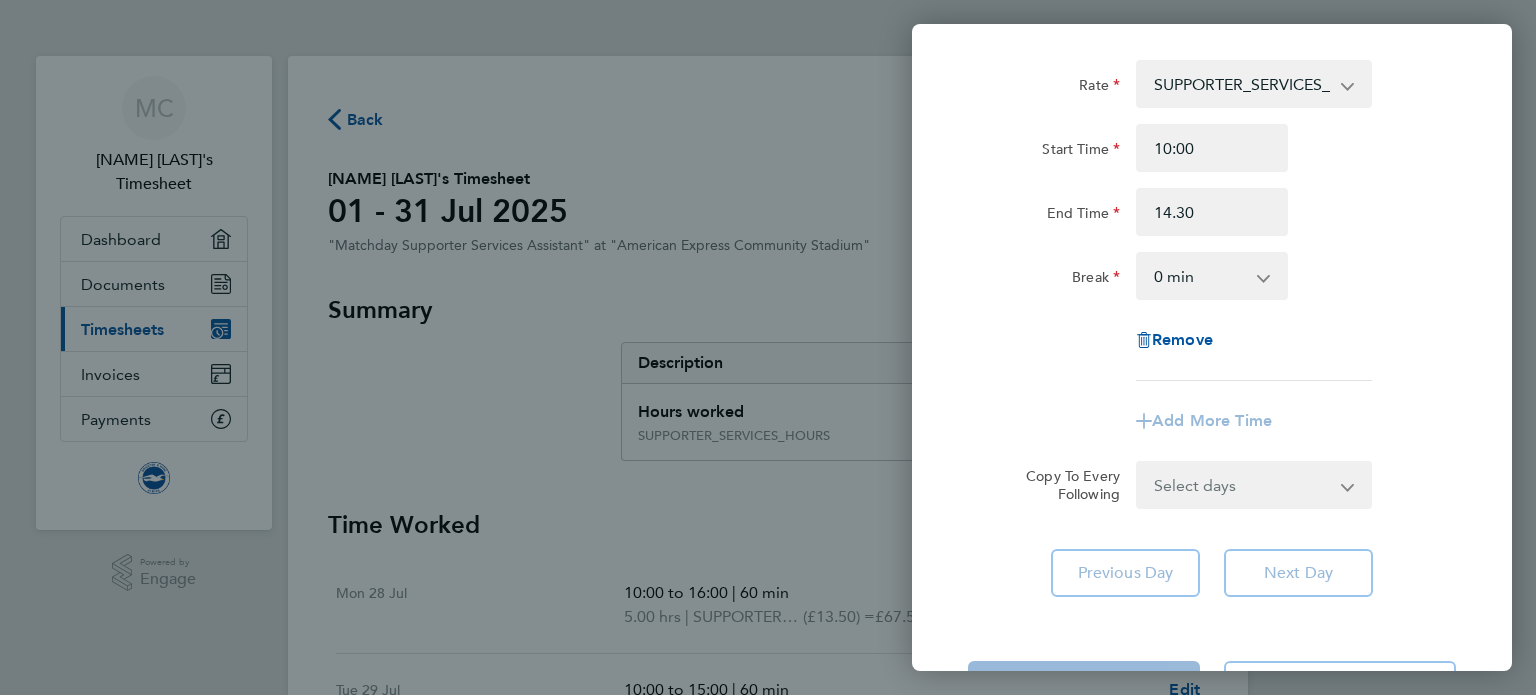 type on "14:30" 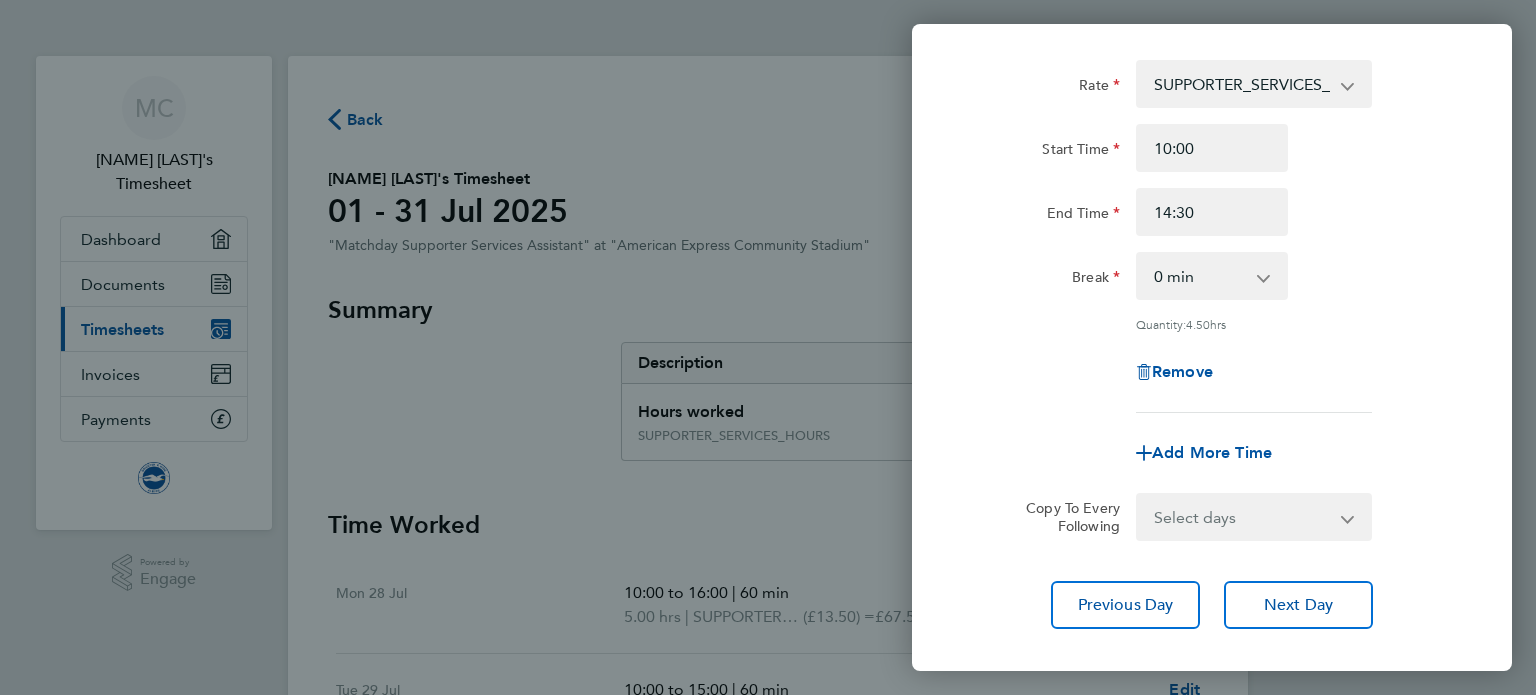 click 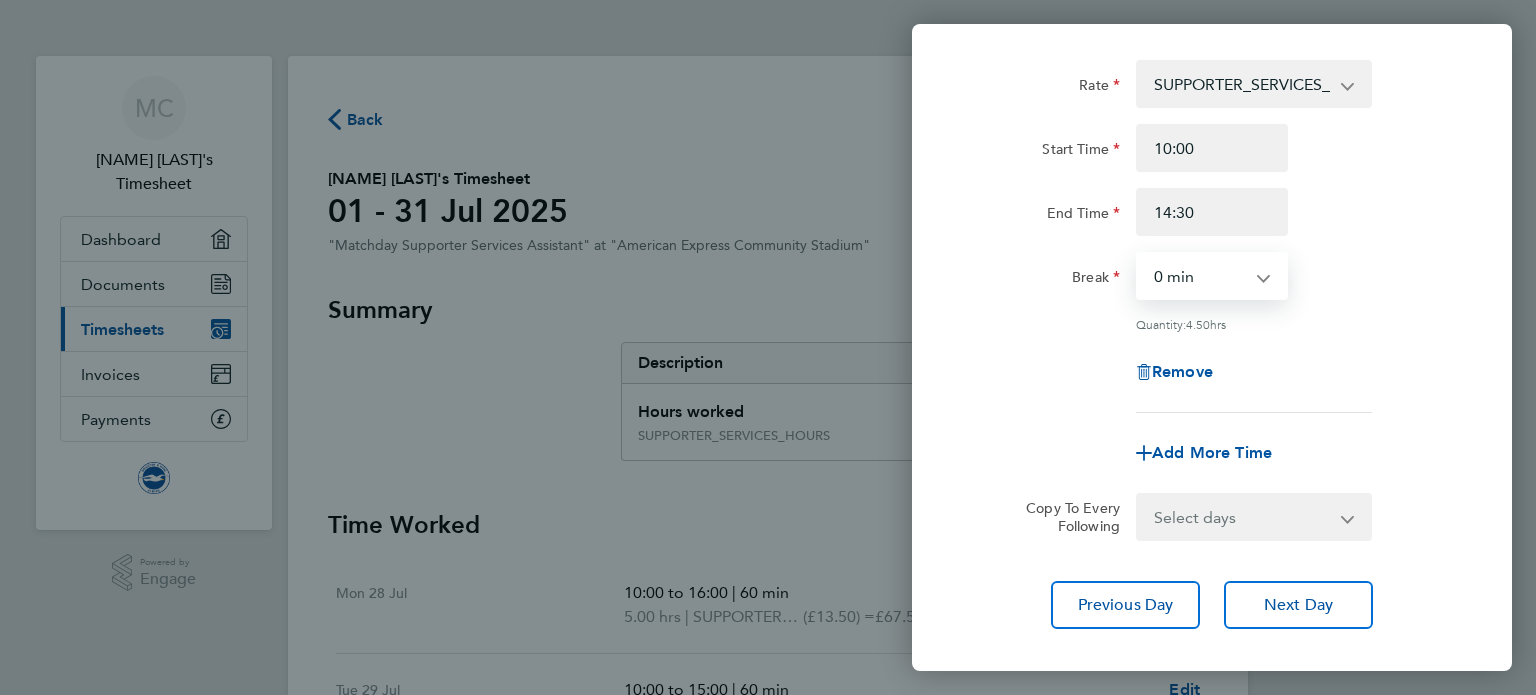 select on "60" 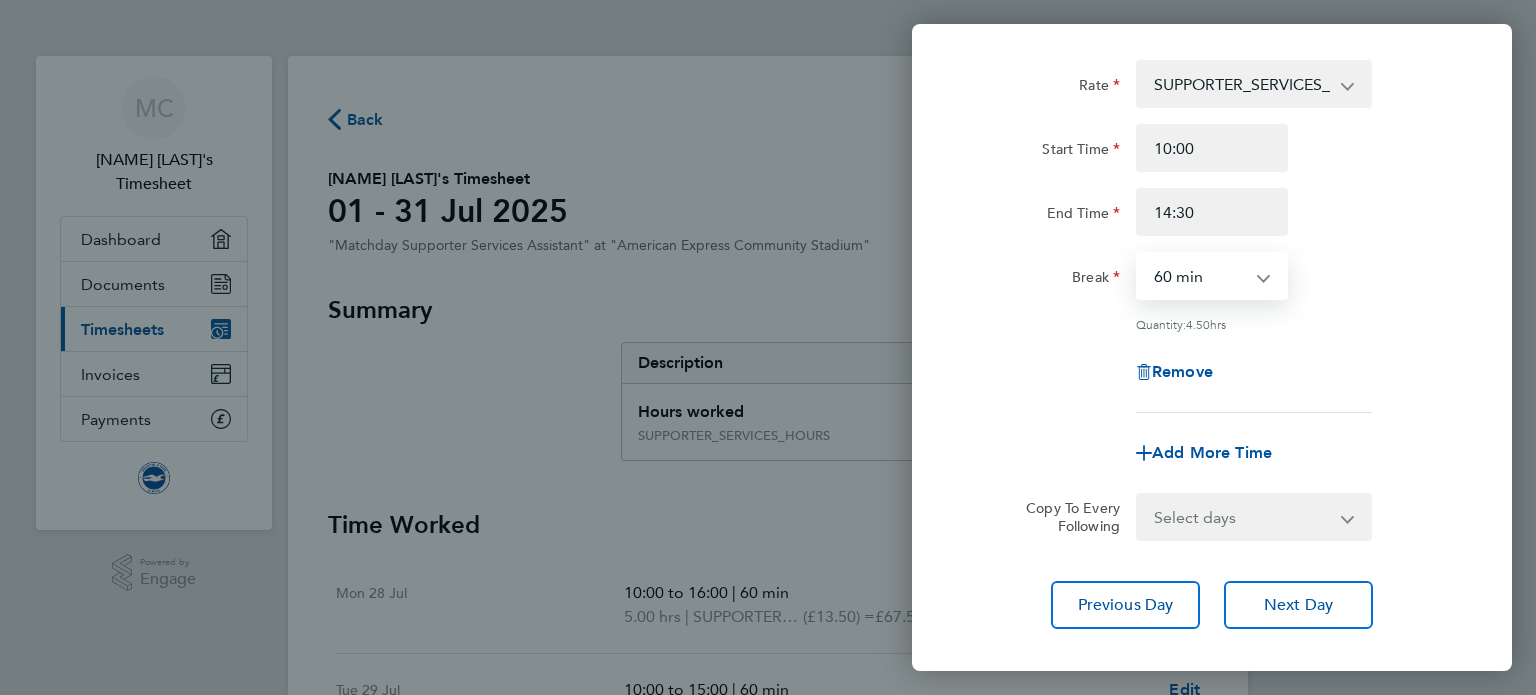 click on "0 min   15 min   30 min   45 min   60 min   75 min   90 min" at bounding box center [1200, 276] 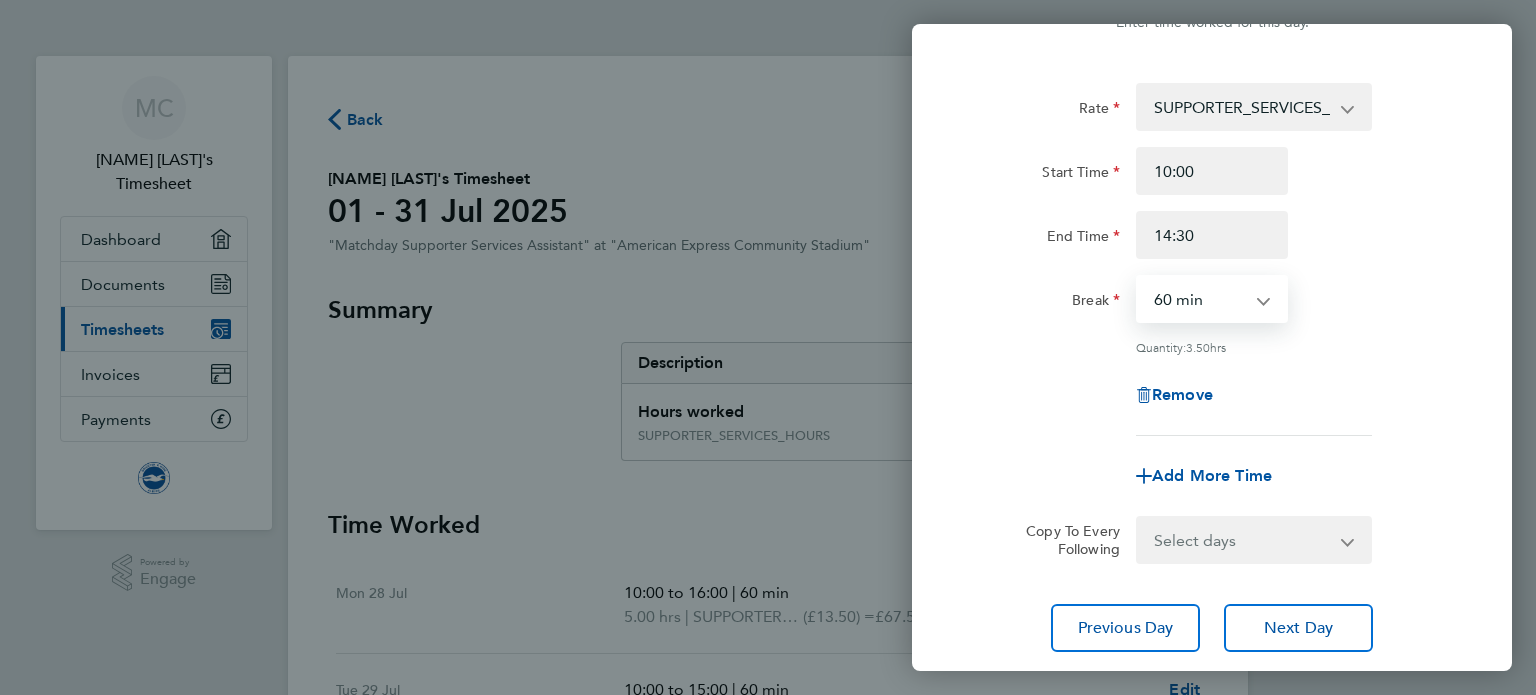 scroll, scrollTop: 66, scrollLeft: 0, axis: vertical 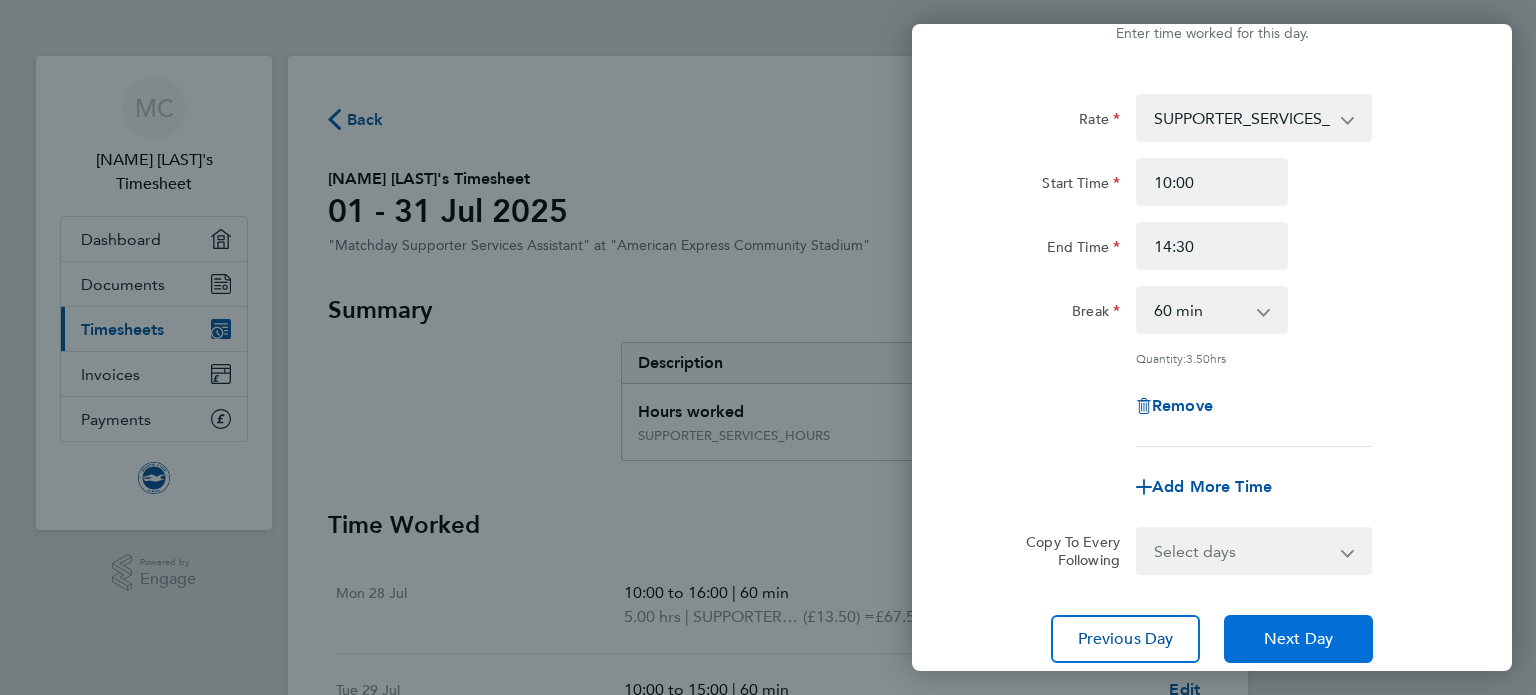 click on "Next Day" 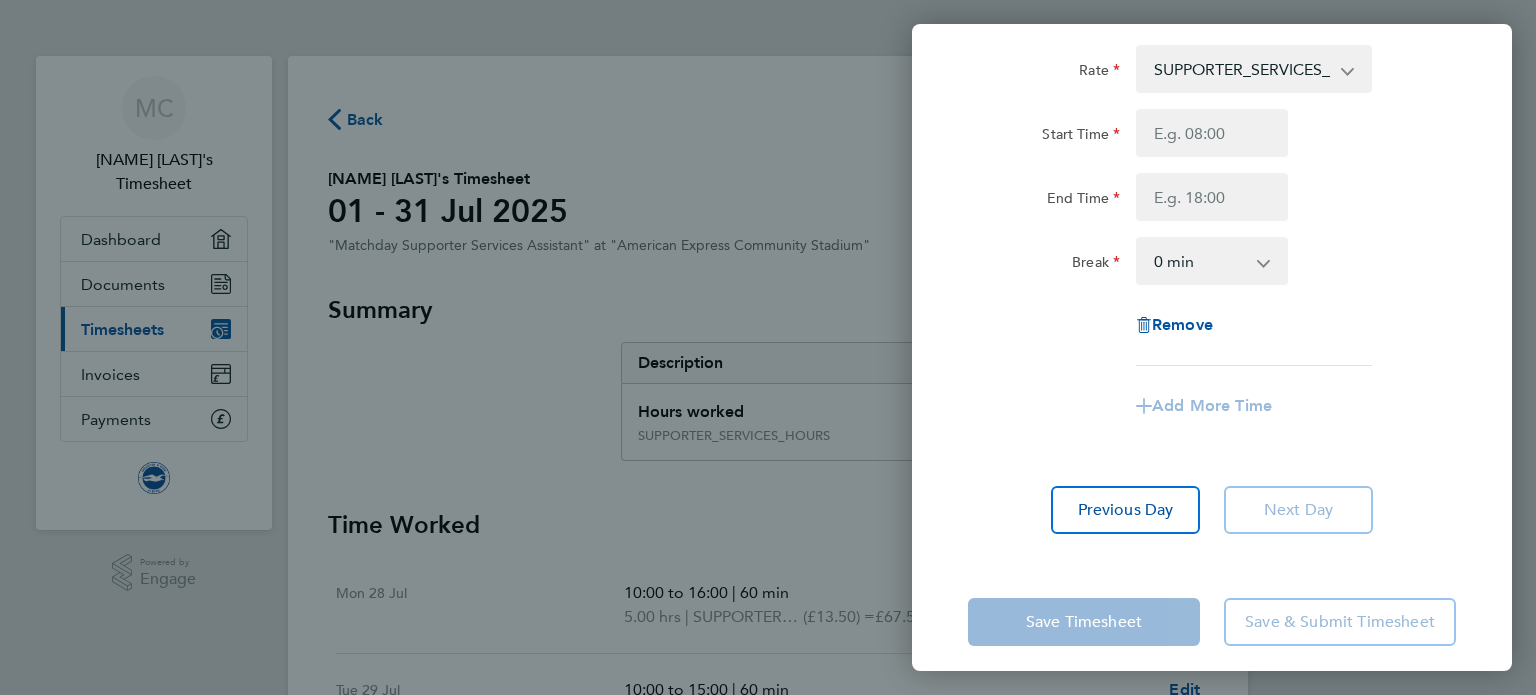 scroll, scrollTop: 128, scrollLeft: 0, axis: vertical 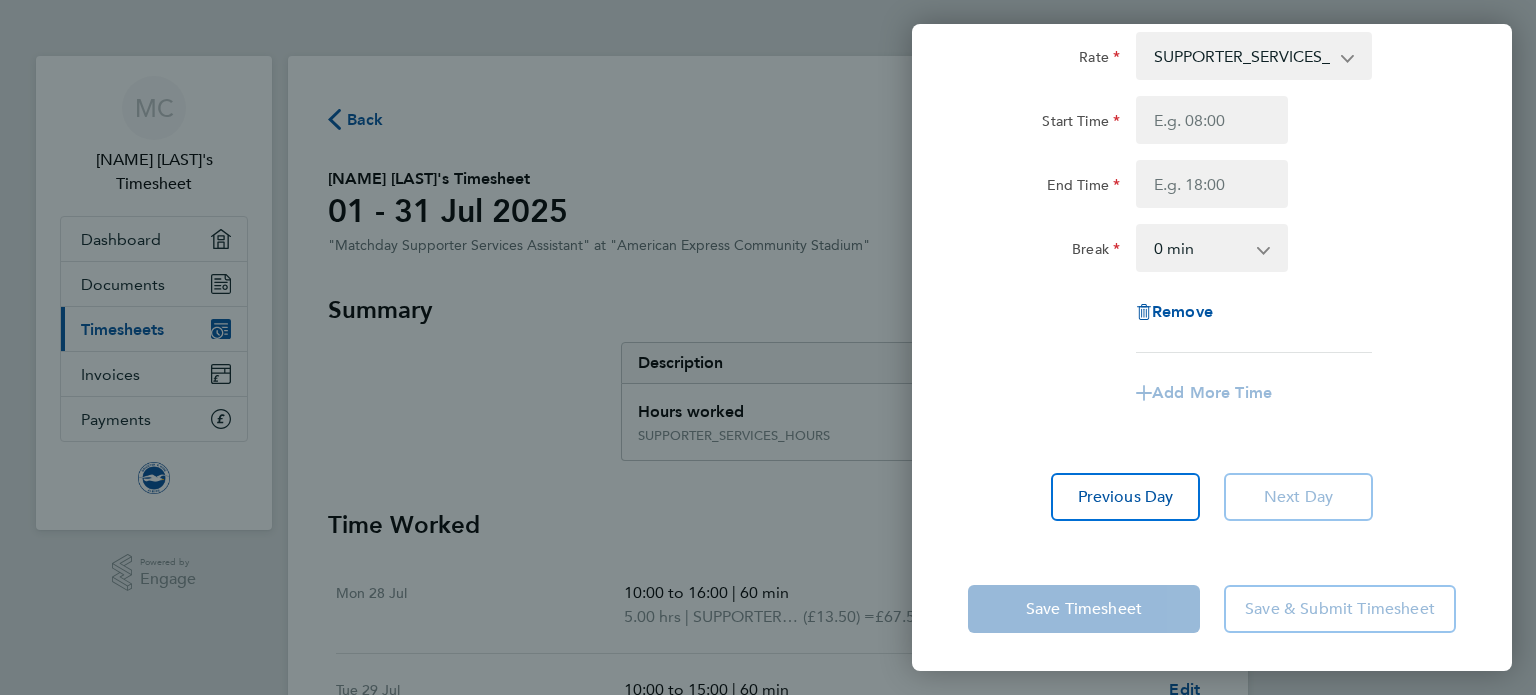 click on "Next Day" 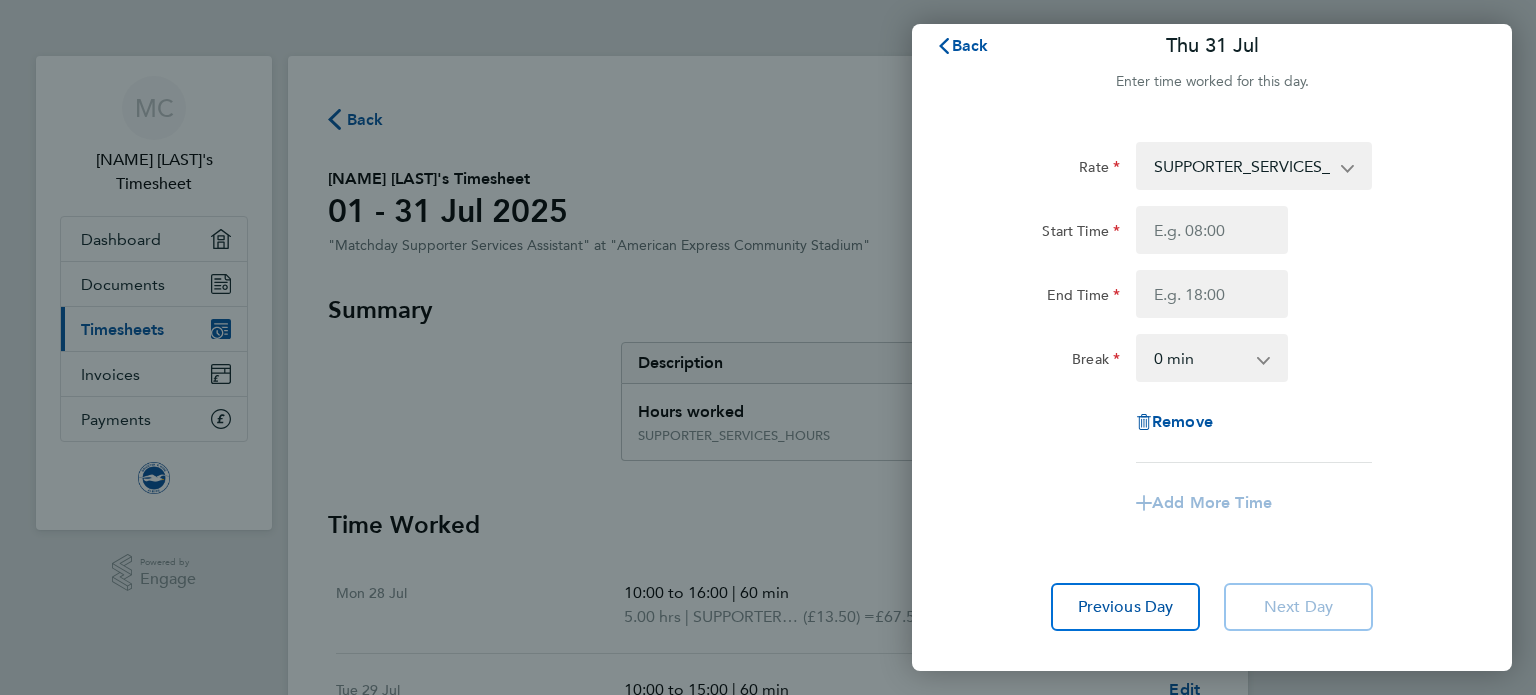 scroll, scrollTop: 0, scrollLeft: 0, axis: both 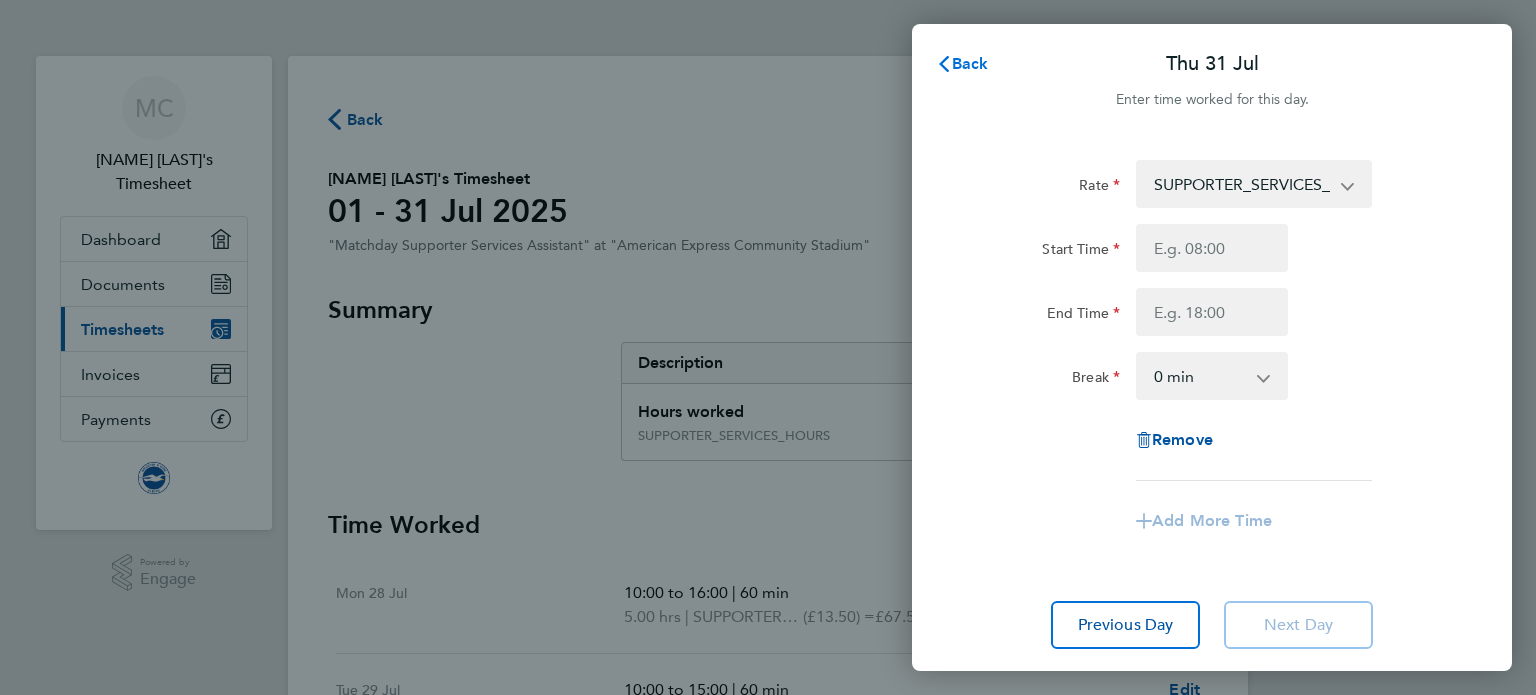 click on "Back" 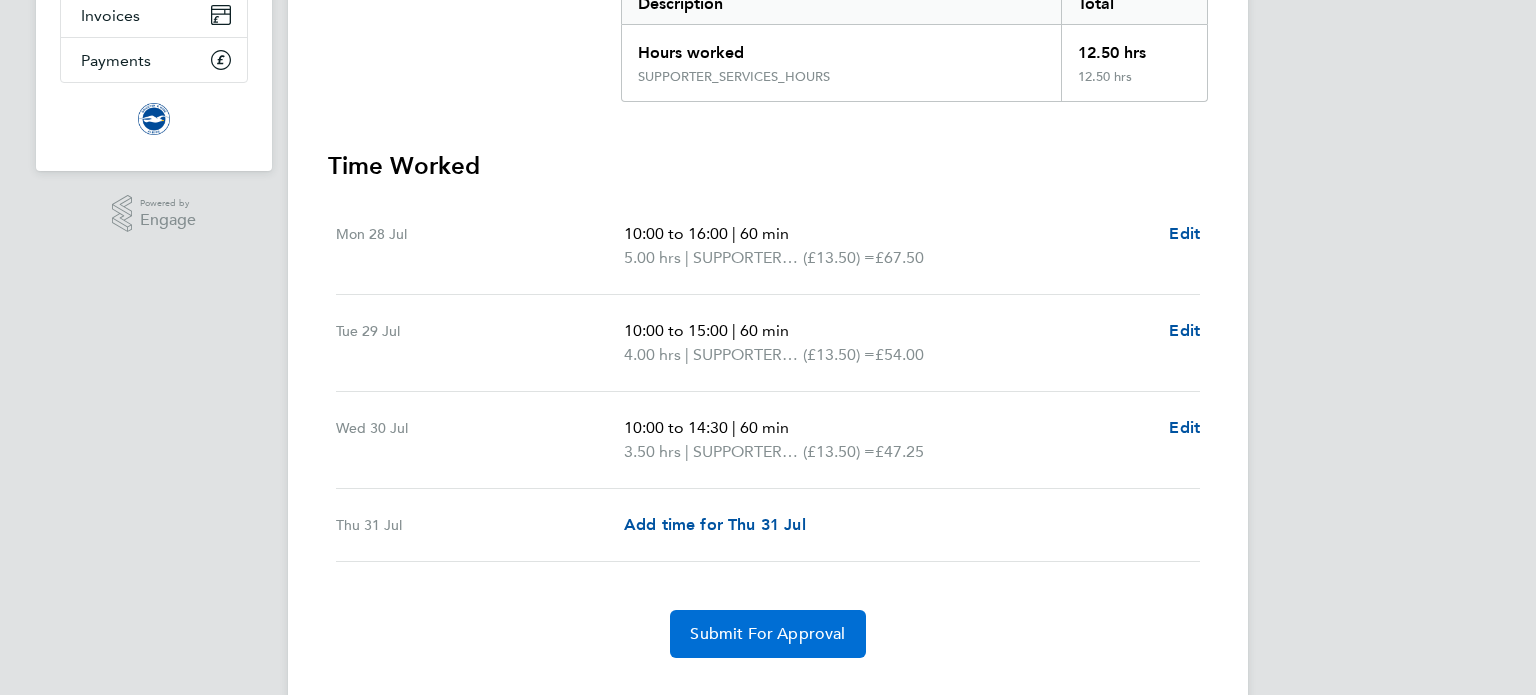 scroll, scrollTop: 366, scrollLeft: 0, axis: vertical 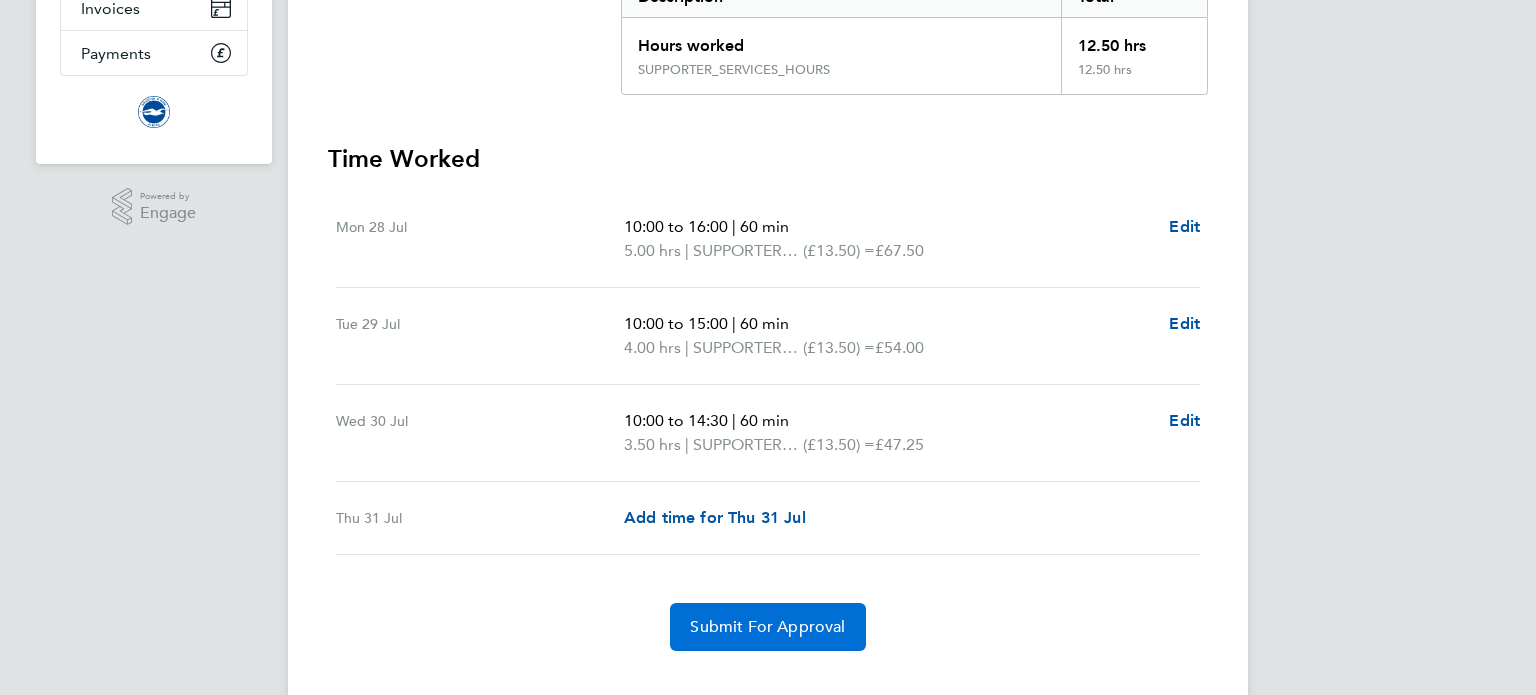 click on "Submit For Approval" 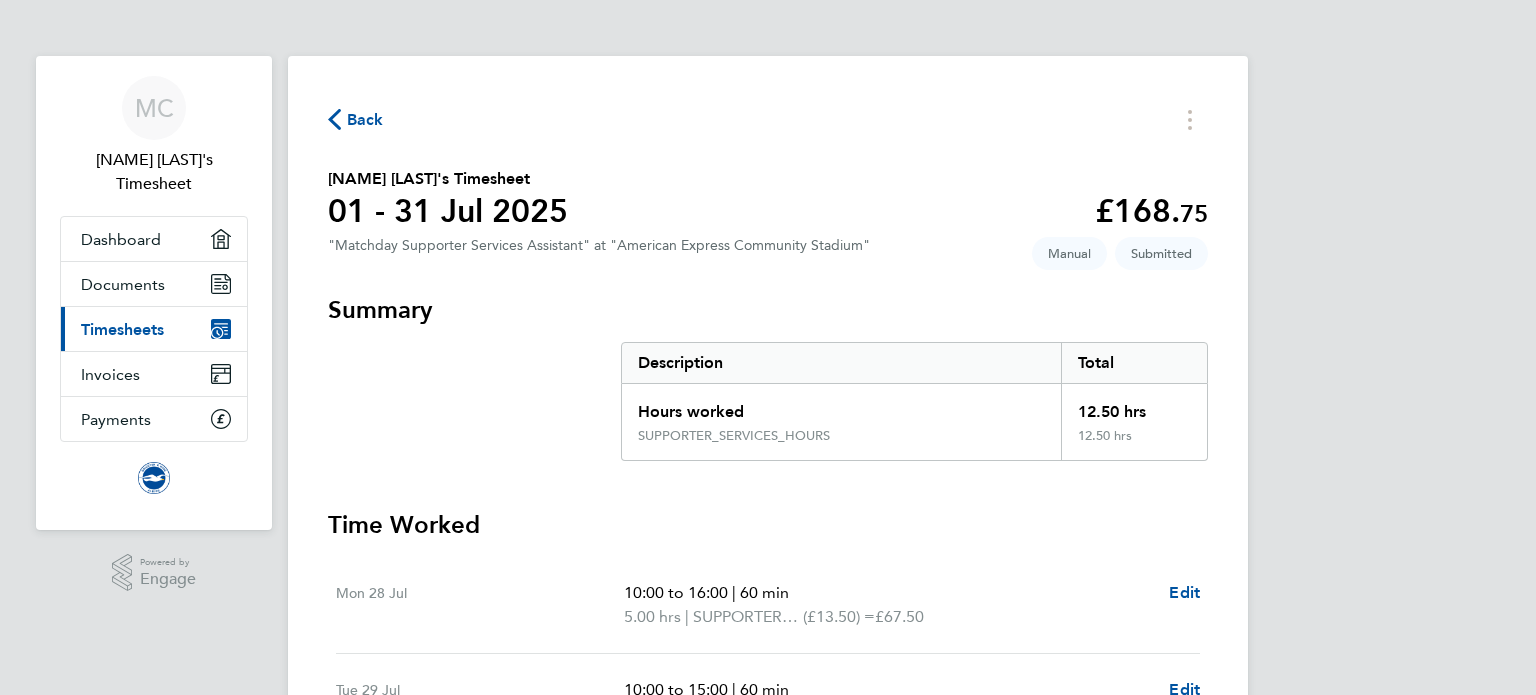 scroll, scrollTop: 0, scrollLeft: 0, axis: both 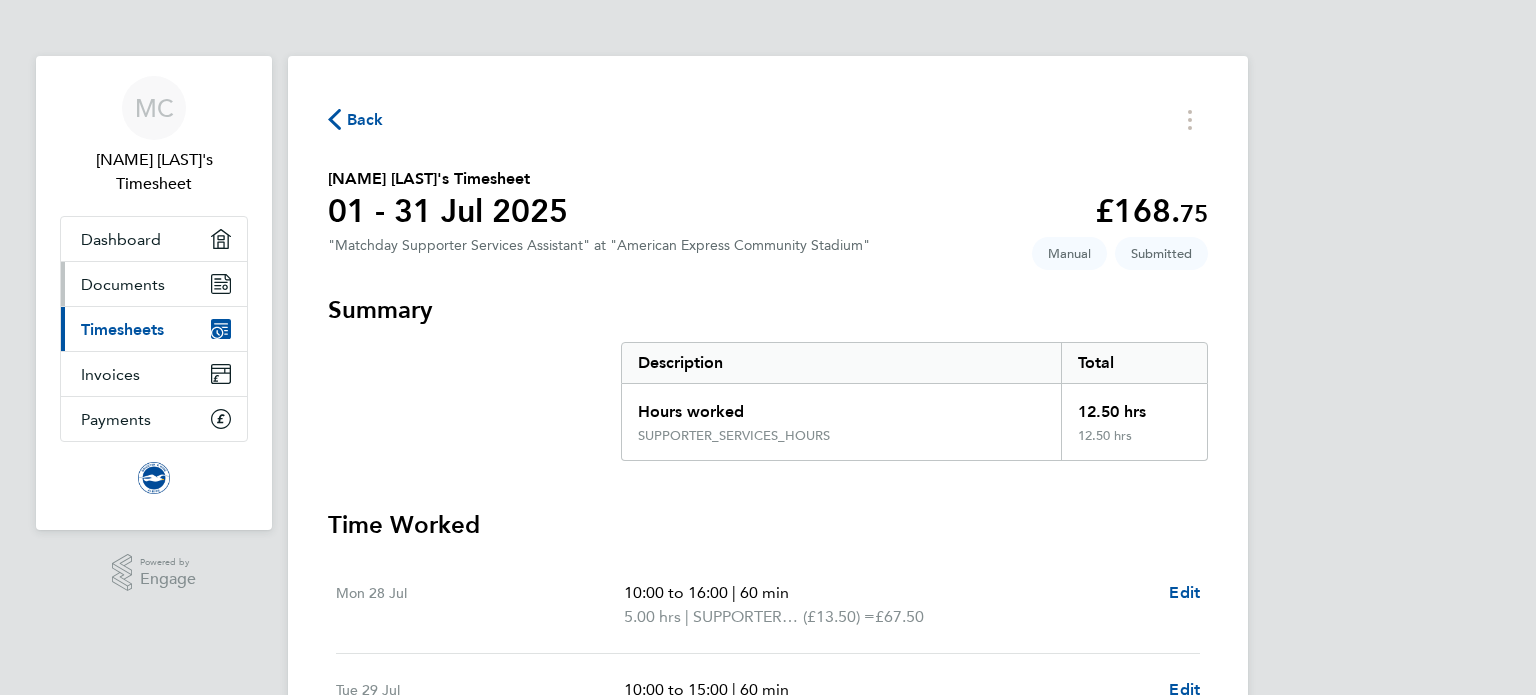 click on "Documents" at bounding box center [123, 284] 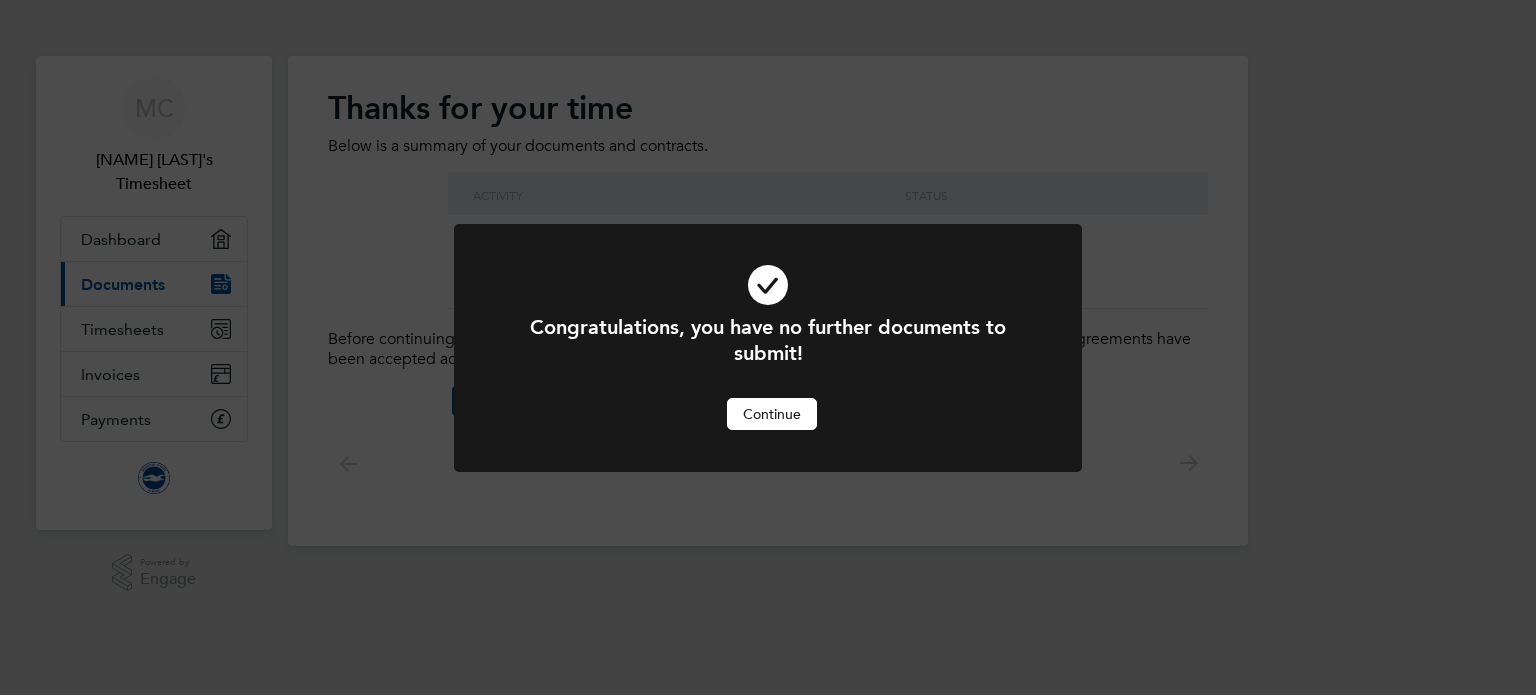 click on "Continue" at bounding box center [772, 414] 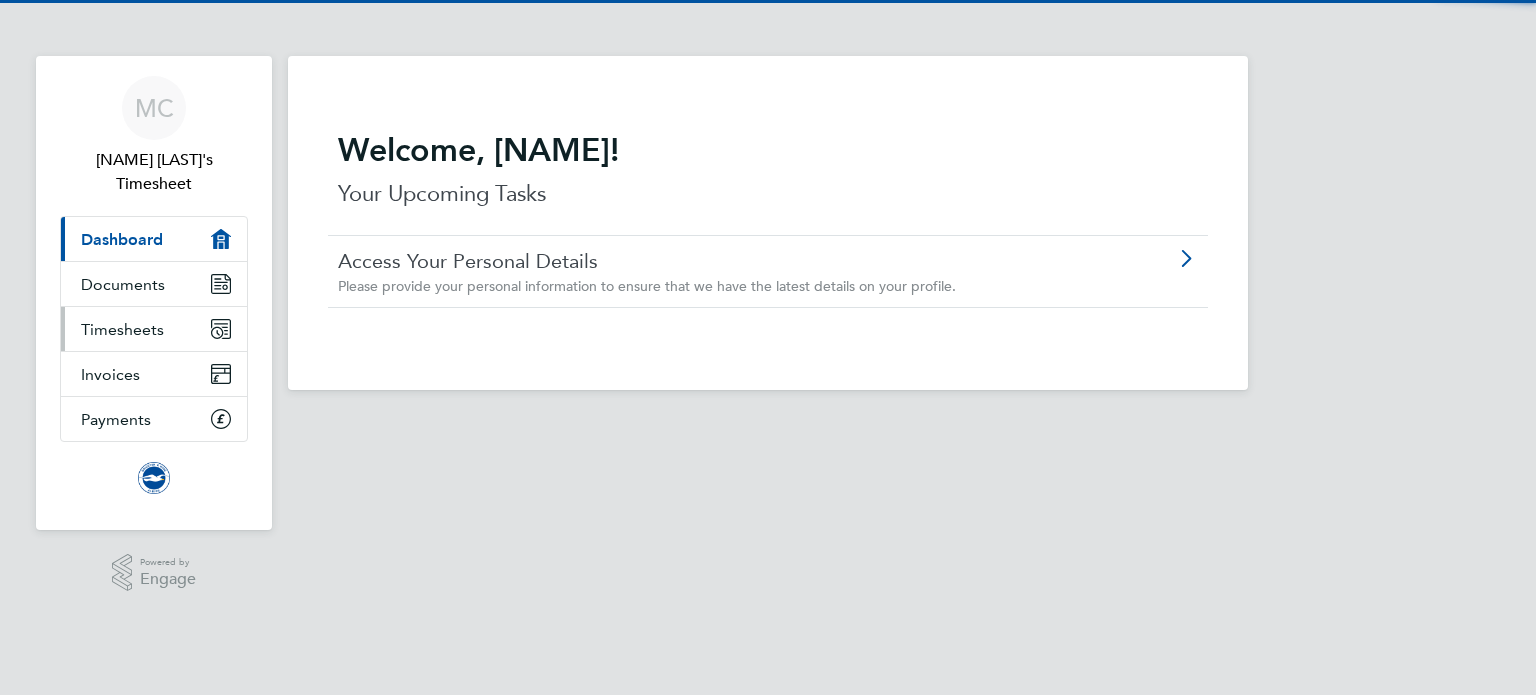 click on "Timesheets" at bounding box center (122, 329) 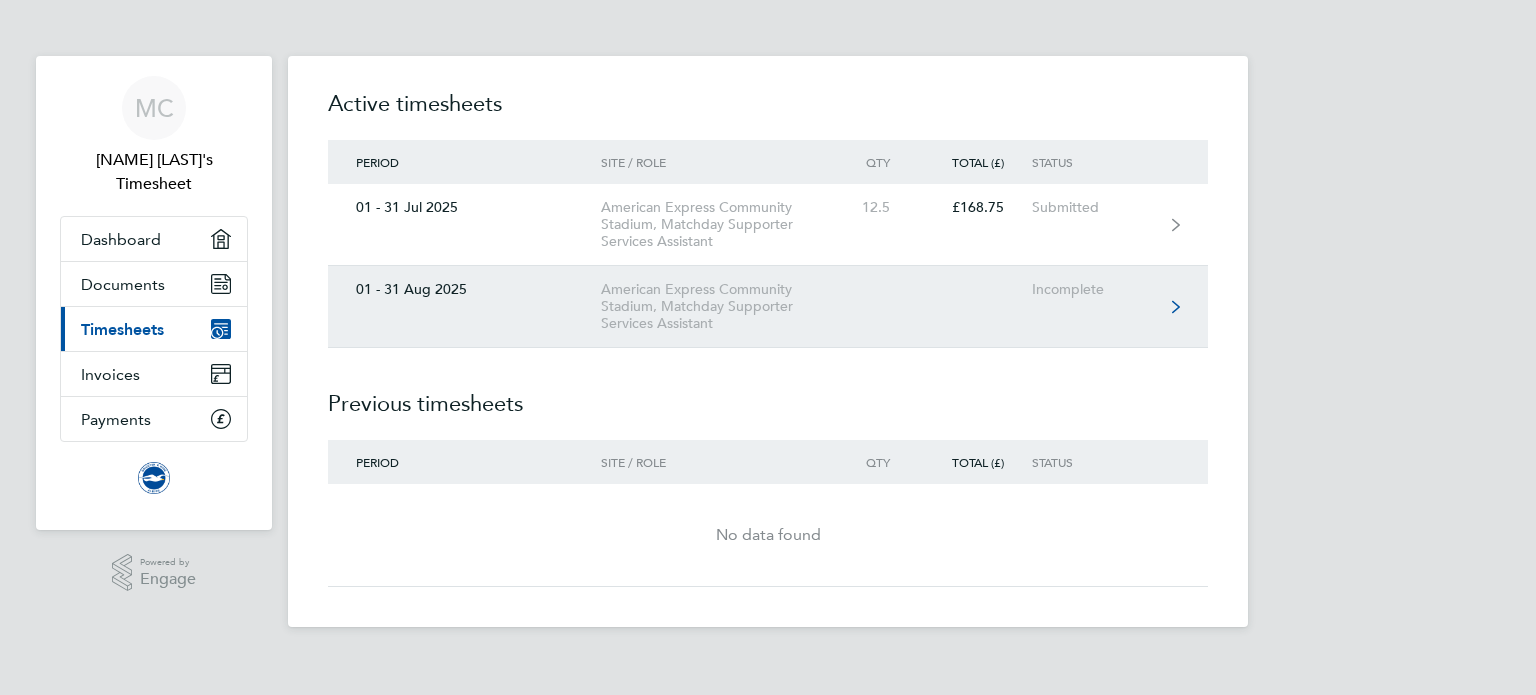 click on "01 - 31 Aug 2025  American Express Community Stadium, Matchday Supporter Services Assistant  Incomplete" 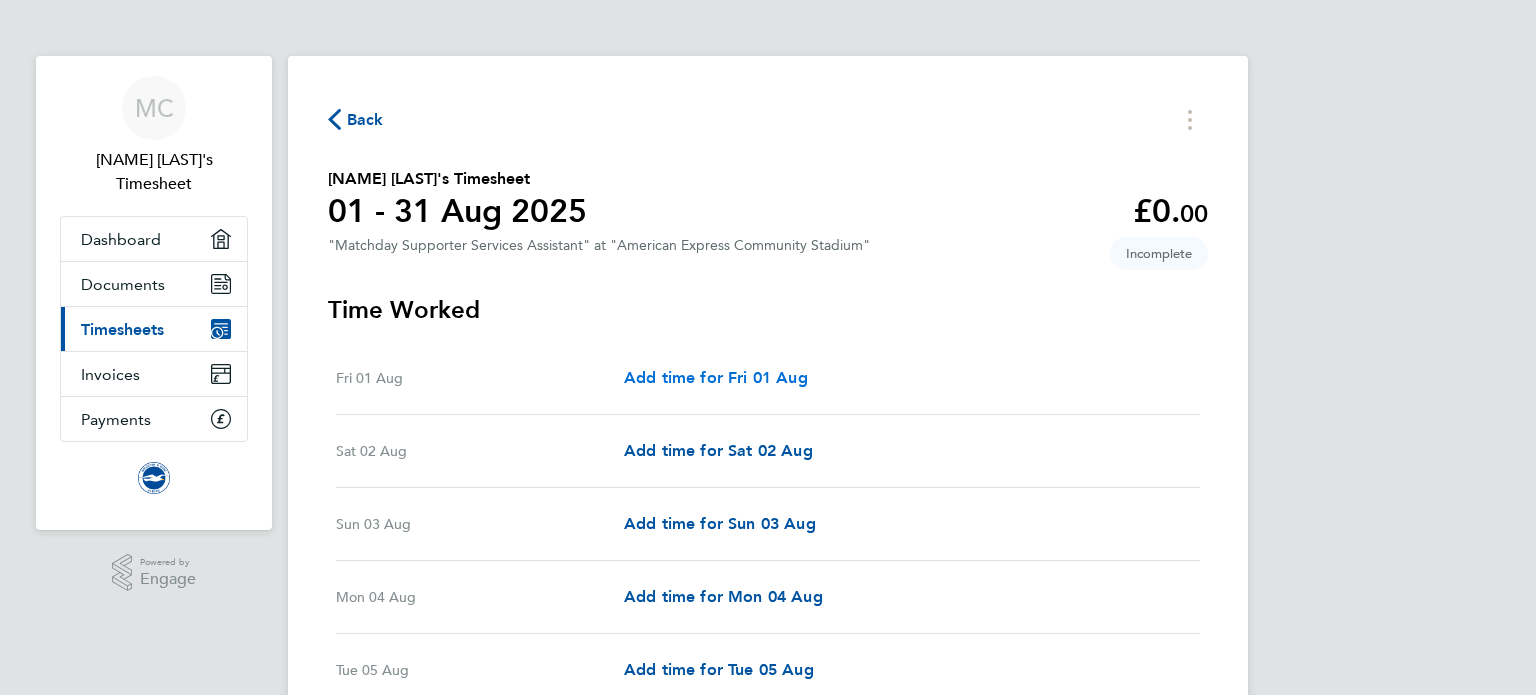 click on "Add time for Fri 01 Aug" at bounding box center [716, 377] 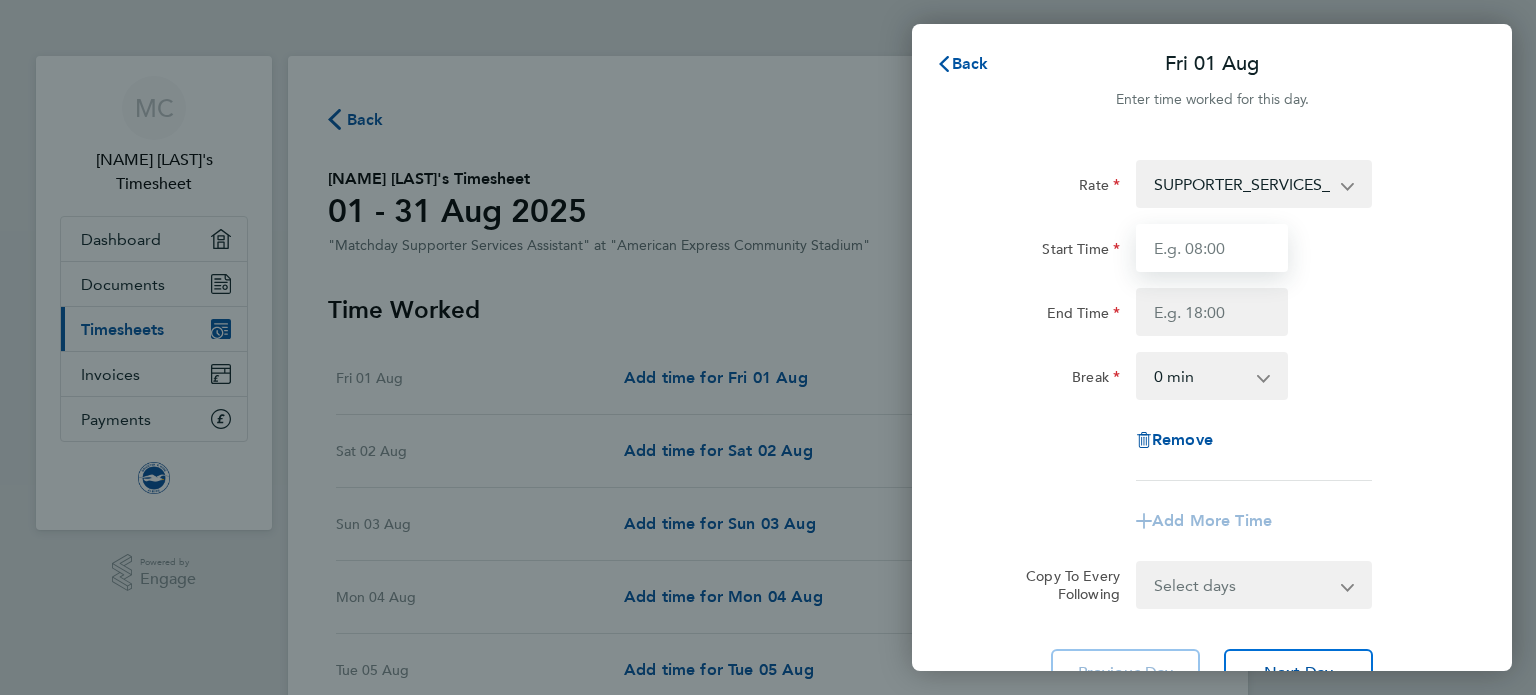 click on "Start Time" at bounding box center [1212, 248] 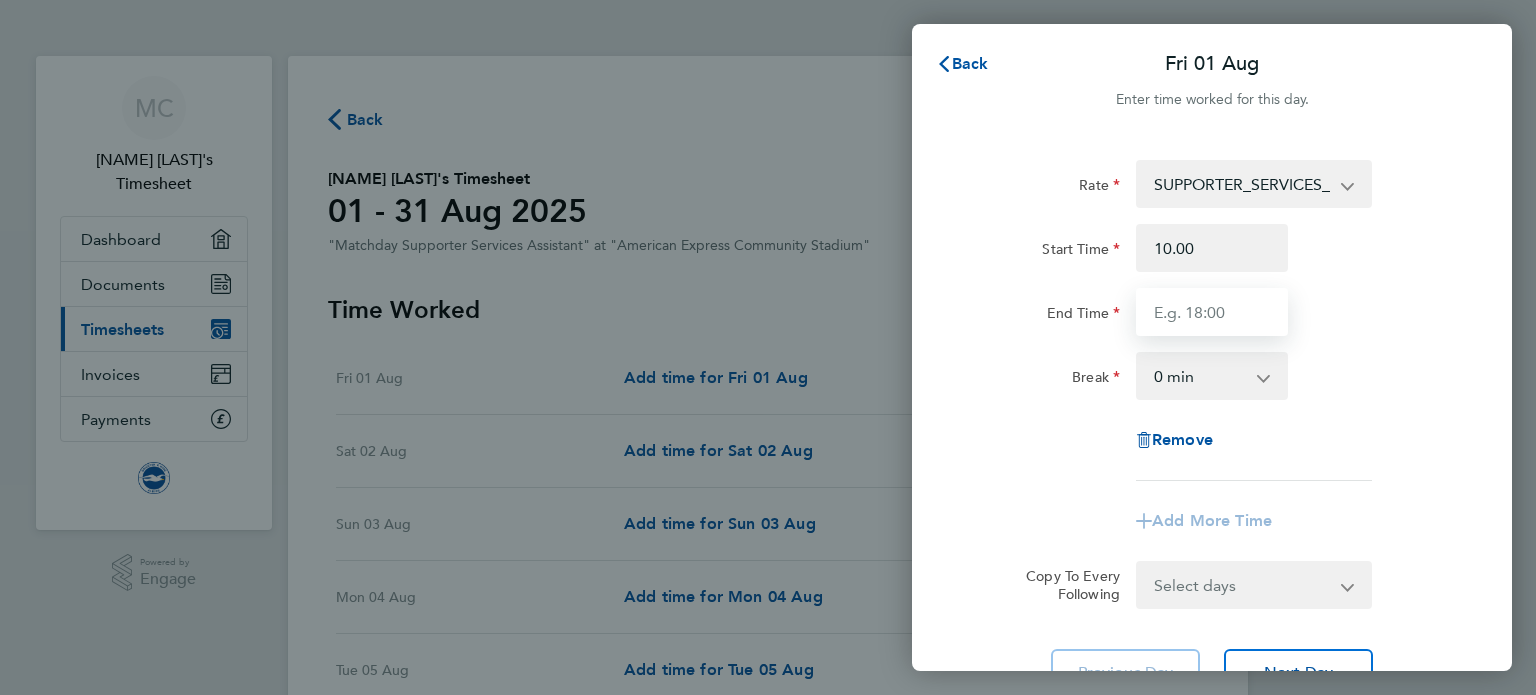 type on "10:00" 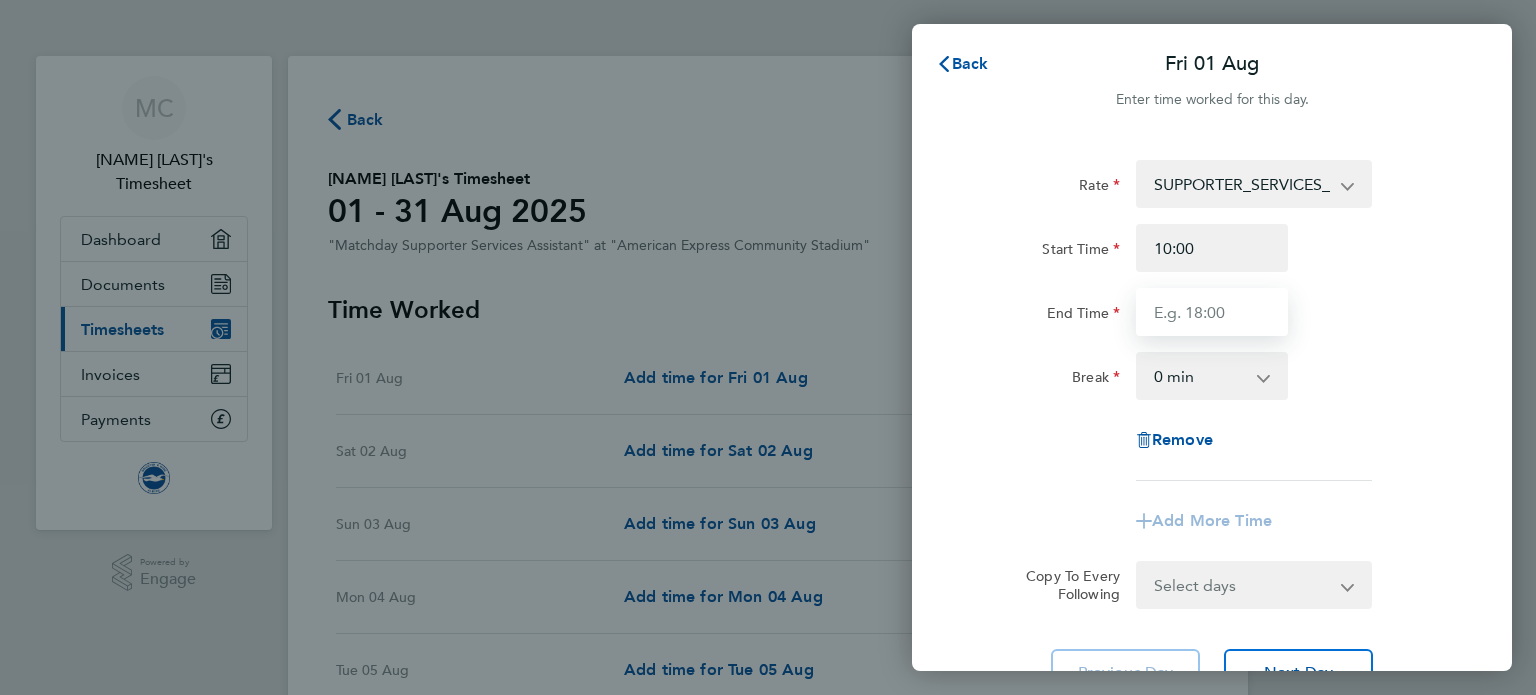 click on "End Time" at bounding box center [1212, 312] 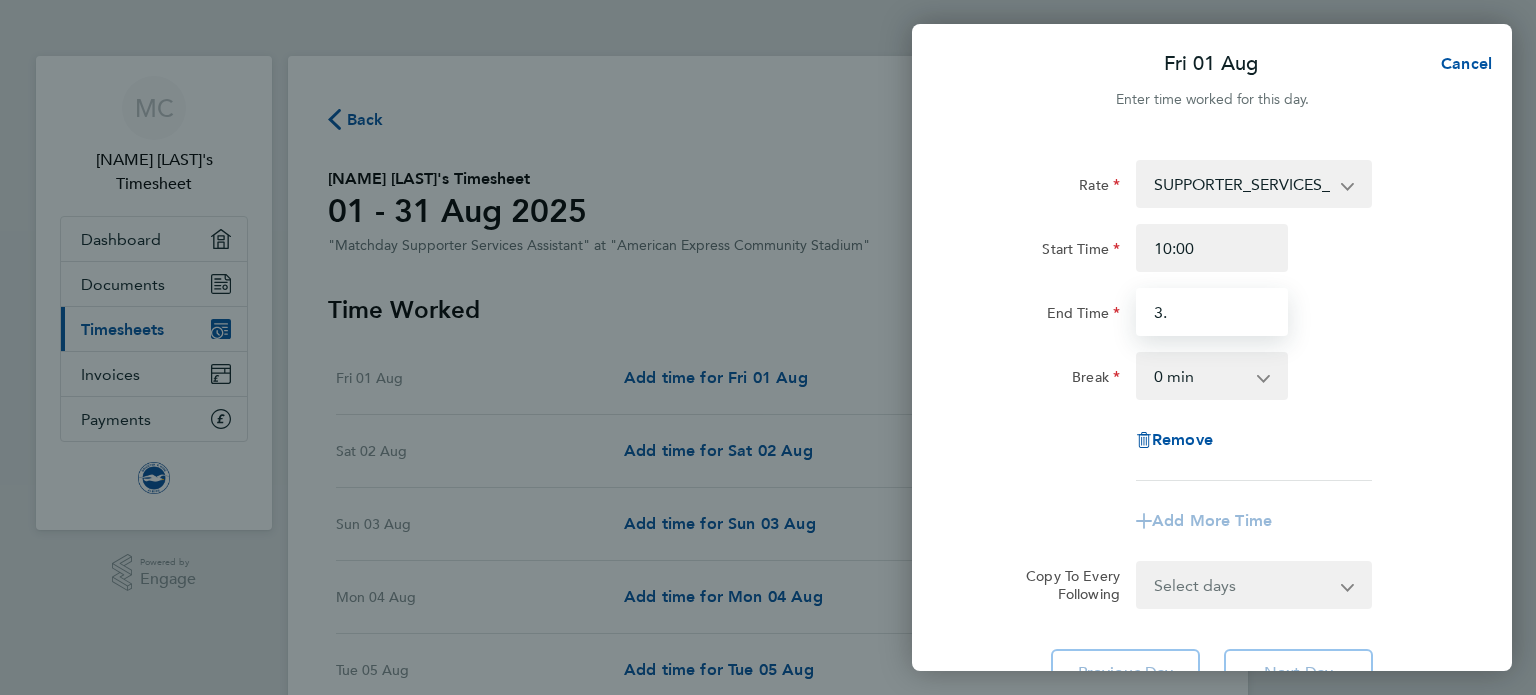 type on "3" 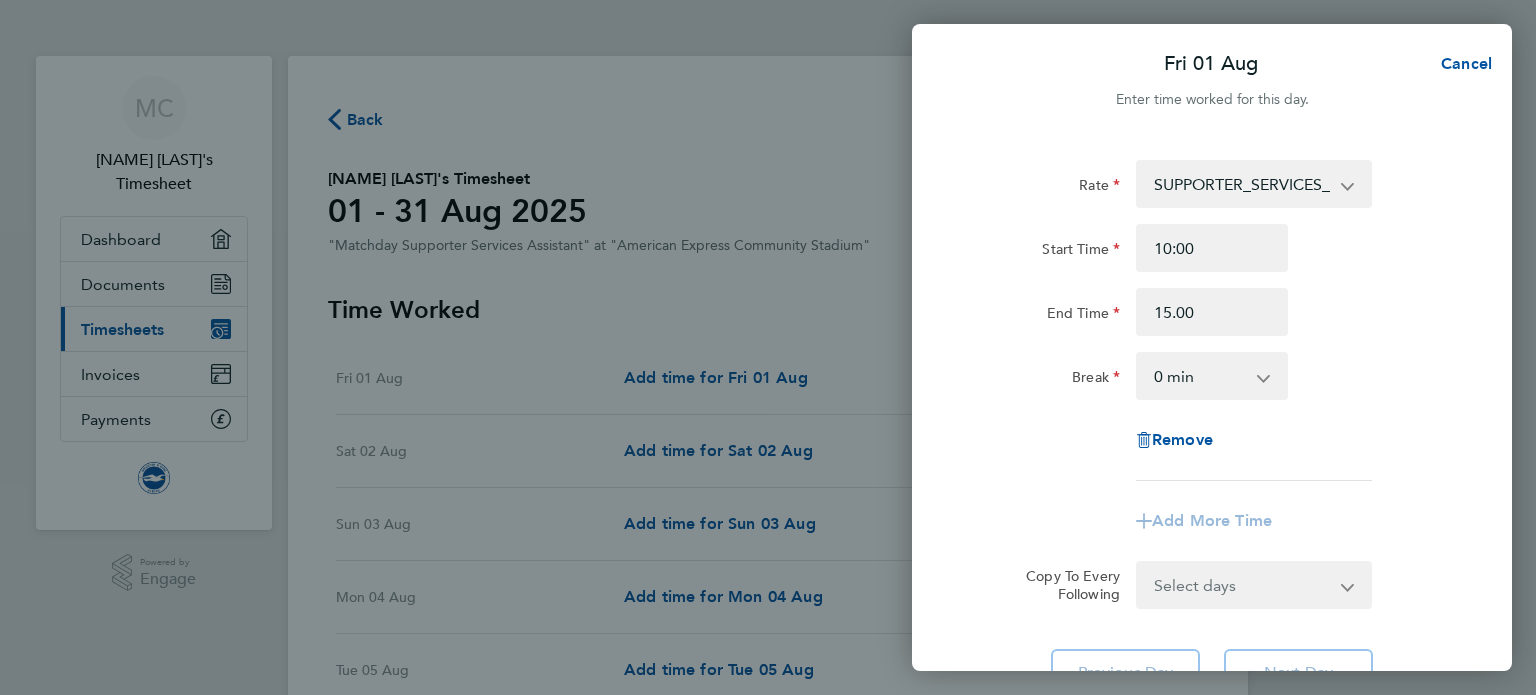 type on "15:00" 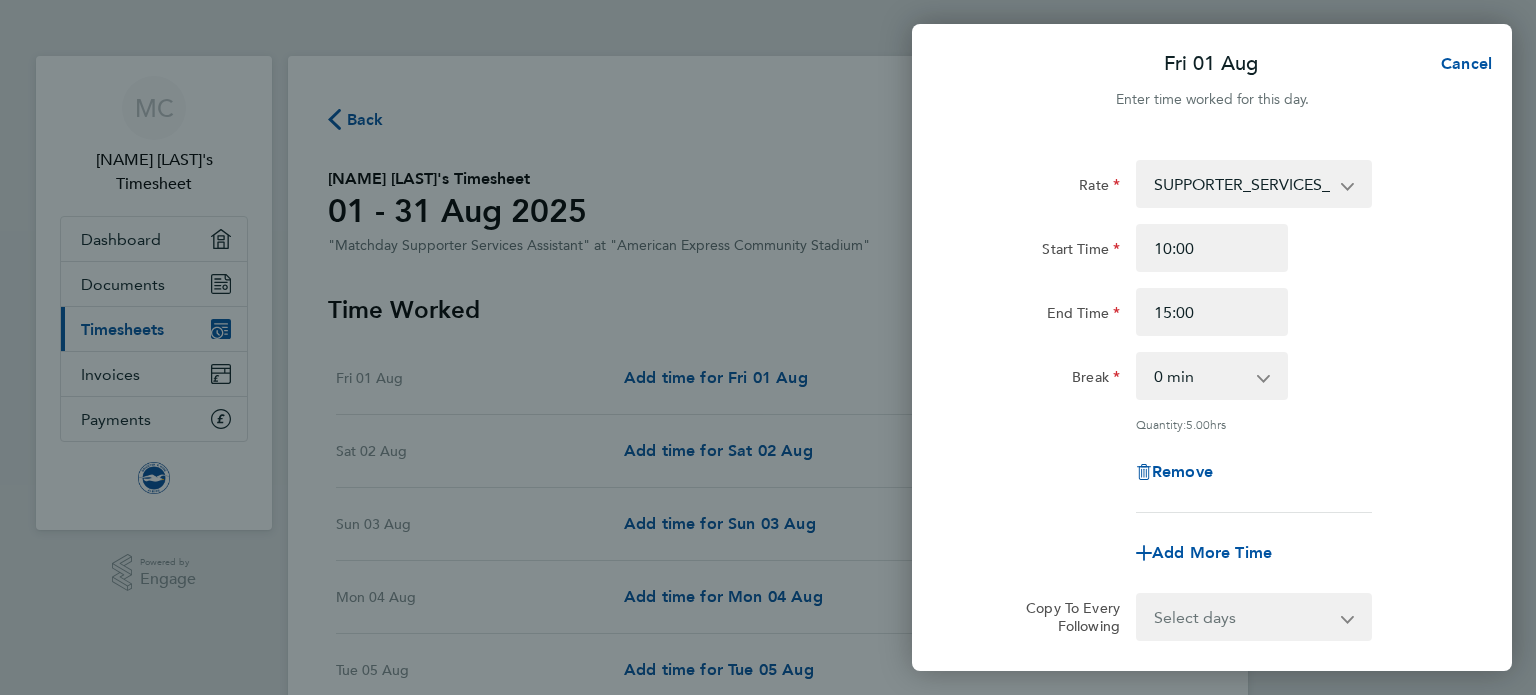 click on "End Time 15:00" 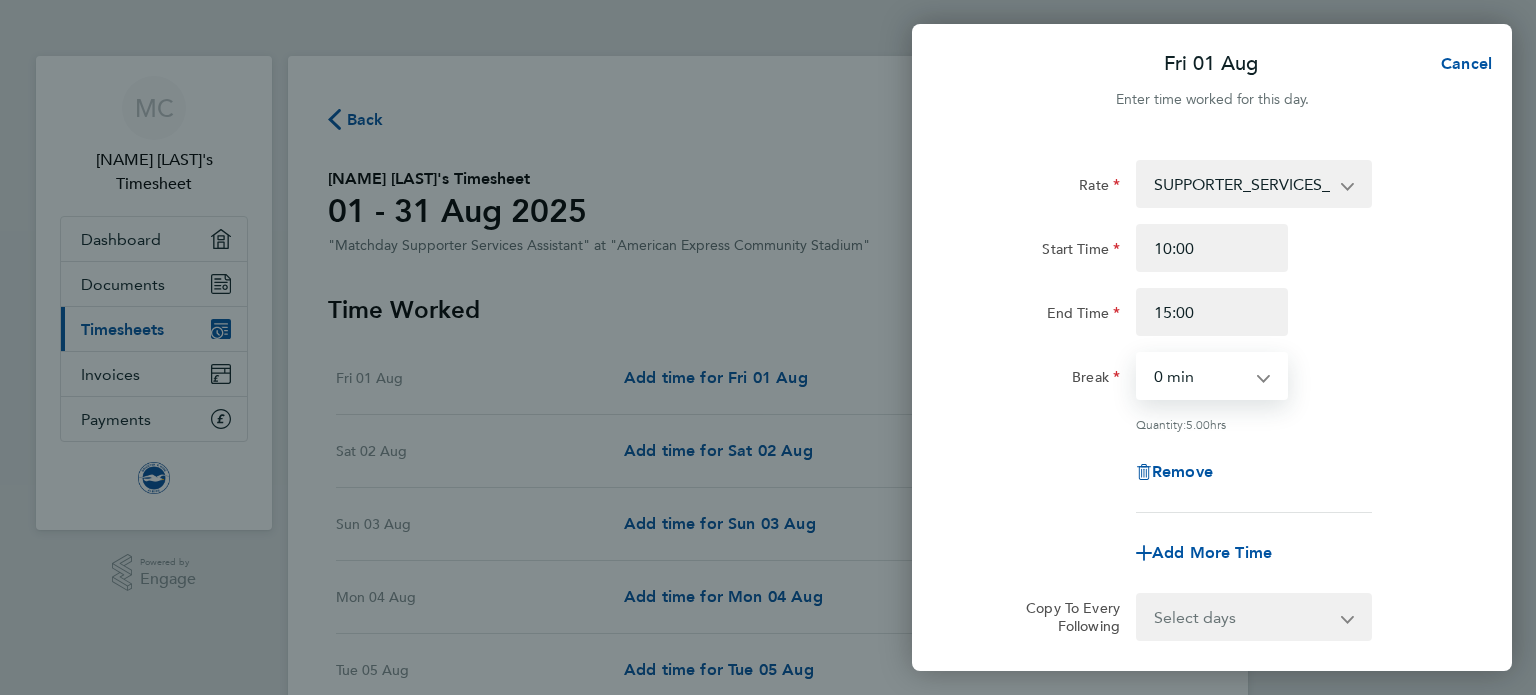 select on "60" 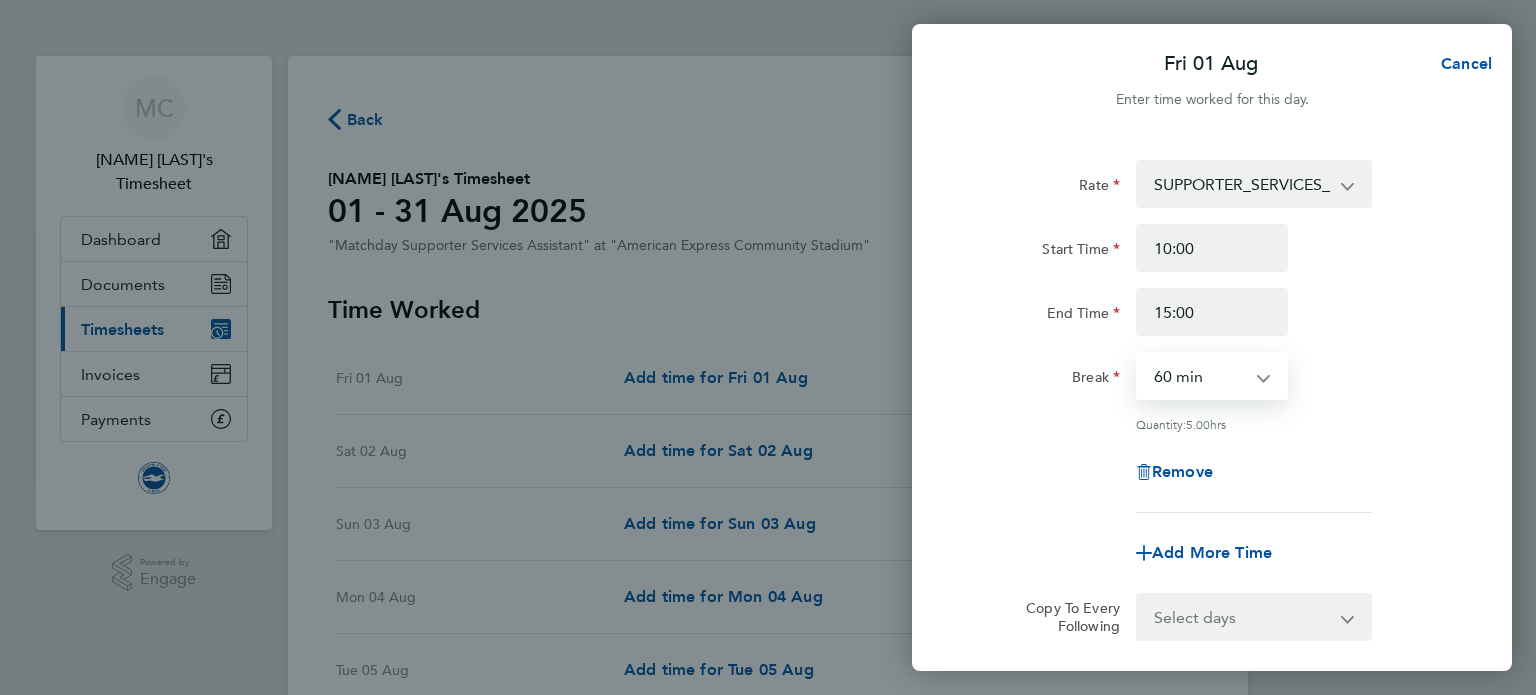 click on "0 min   15 min   30 min   45 min   60 min   75 min   90 min" at bounding box center (1200, 376) 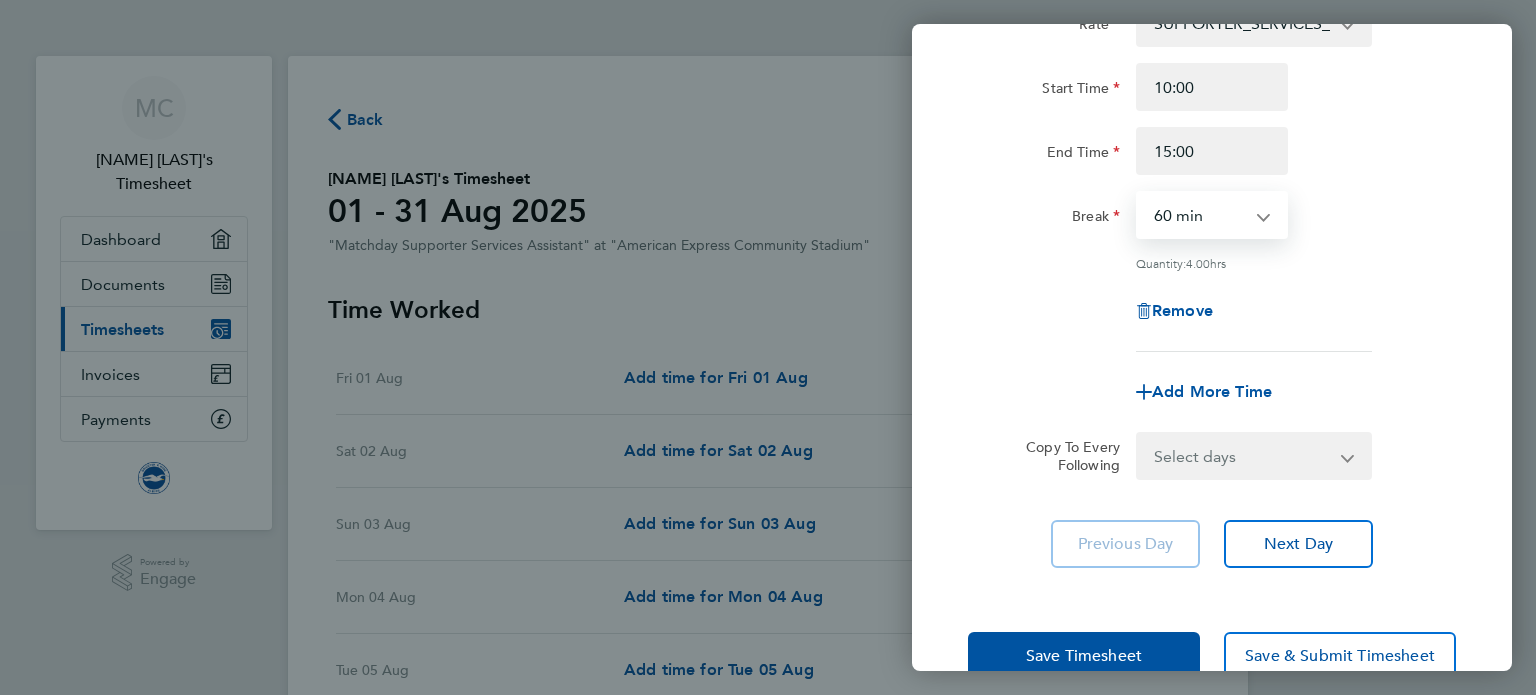 scroll, scrollTop: 207, scrollLeft: 0, axis: vertical 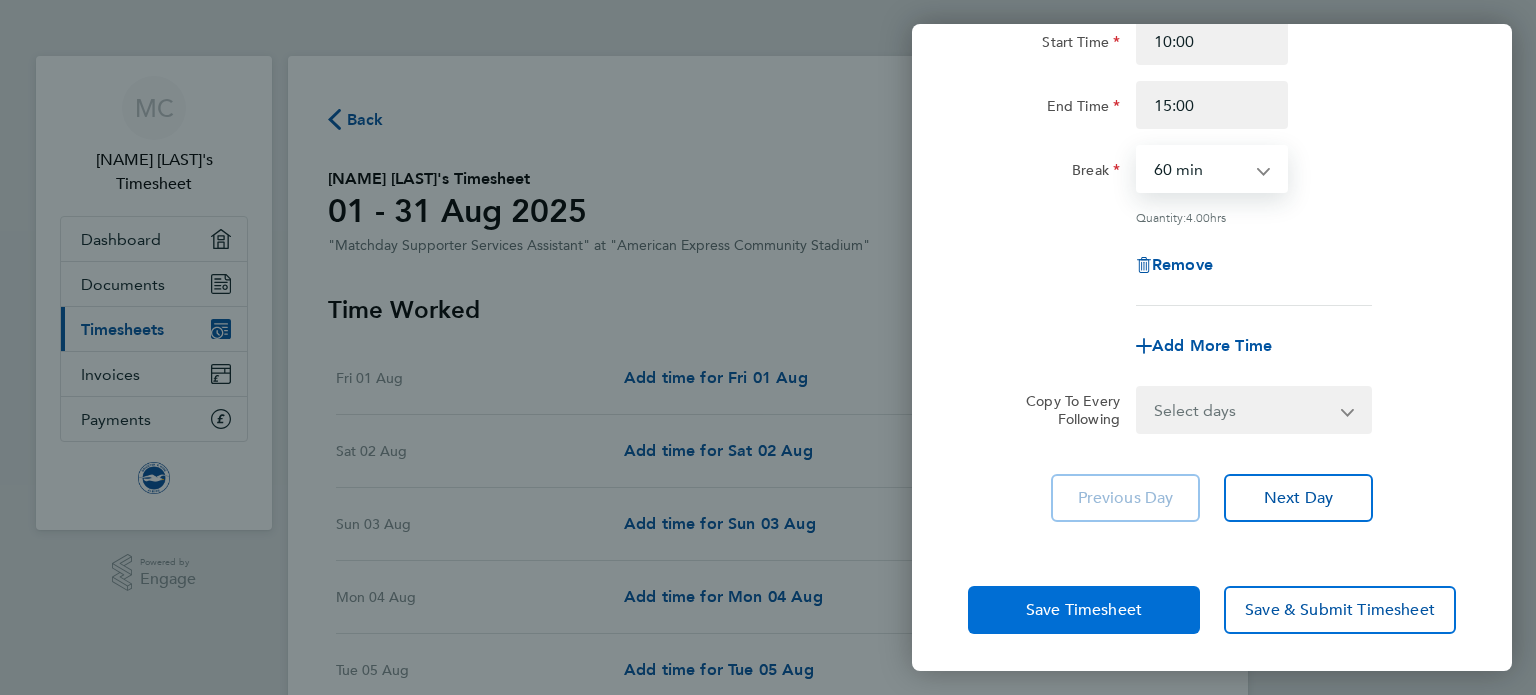 click on "Save Timesheet" 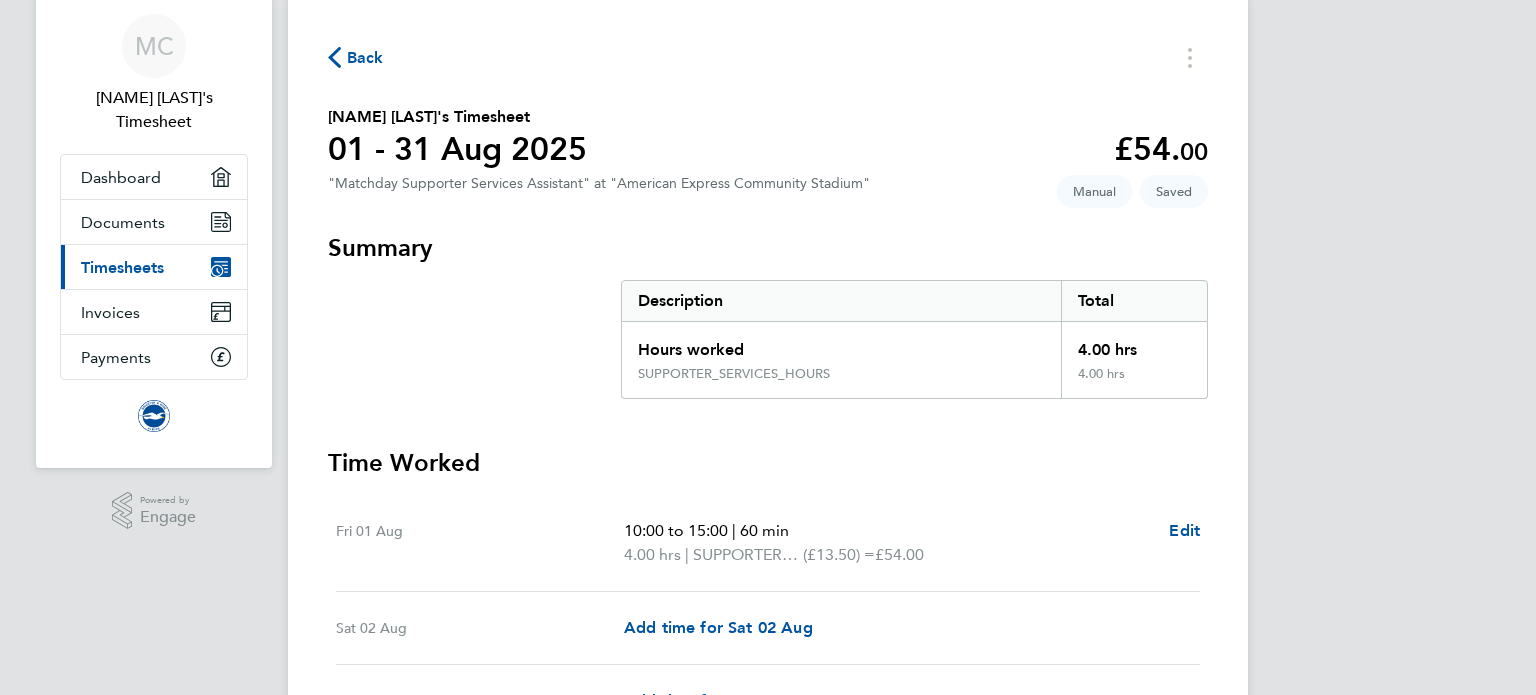 scroll, scrollTop: 0, scrollLeft: 0, axis: both 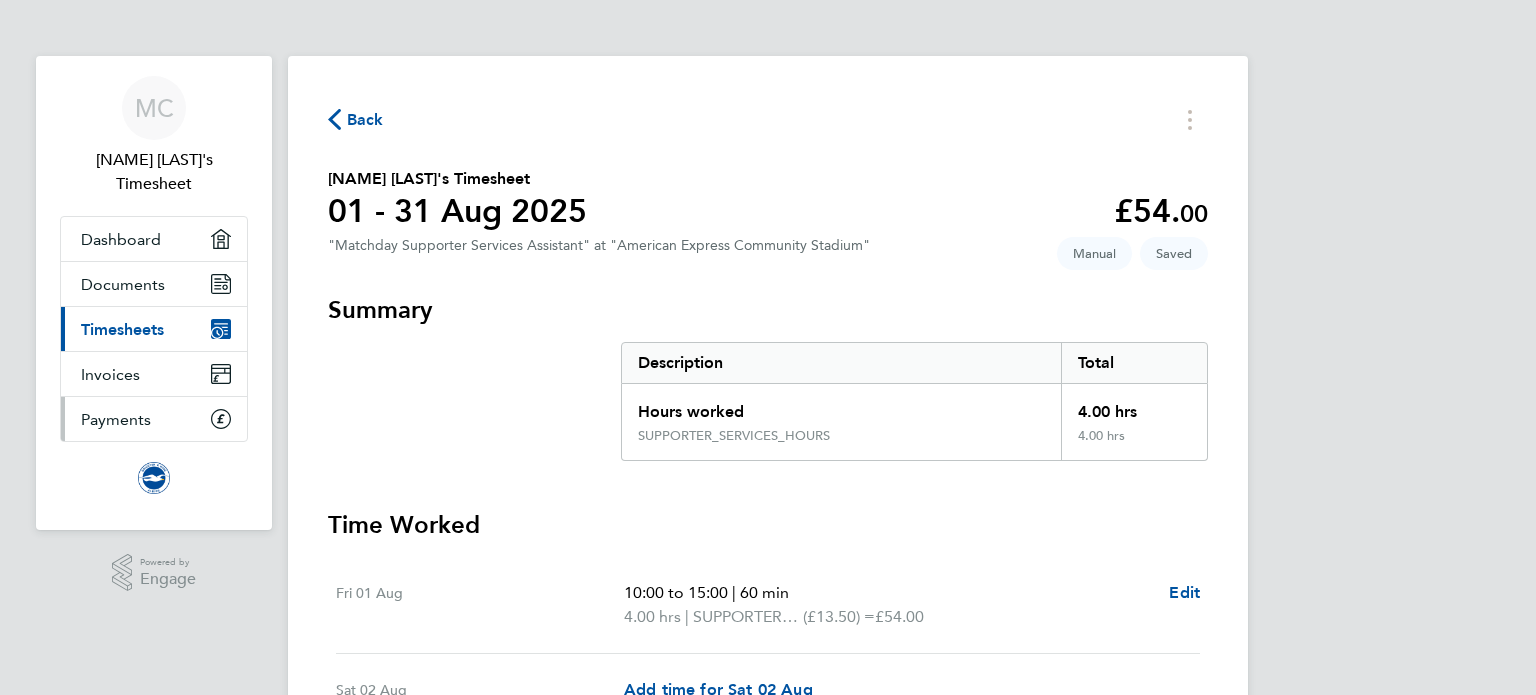 click on "Payments" at bounding box center (154, 419) 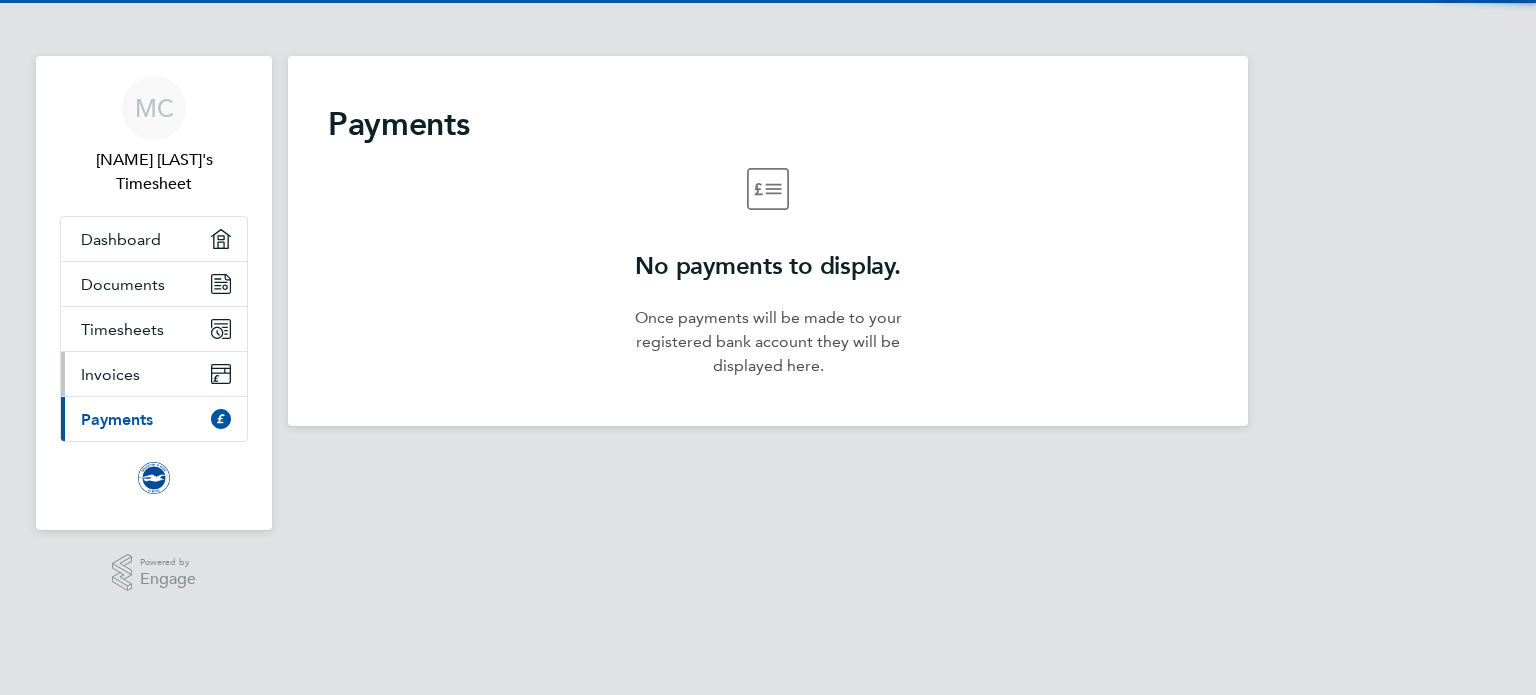 click on "Invoices" at bounding box center [154, 374] 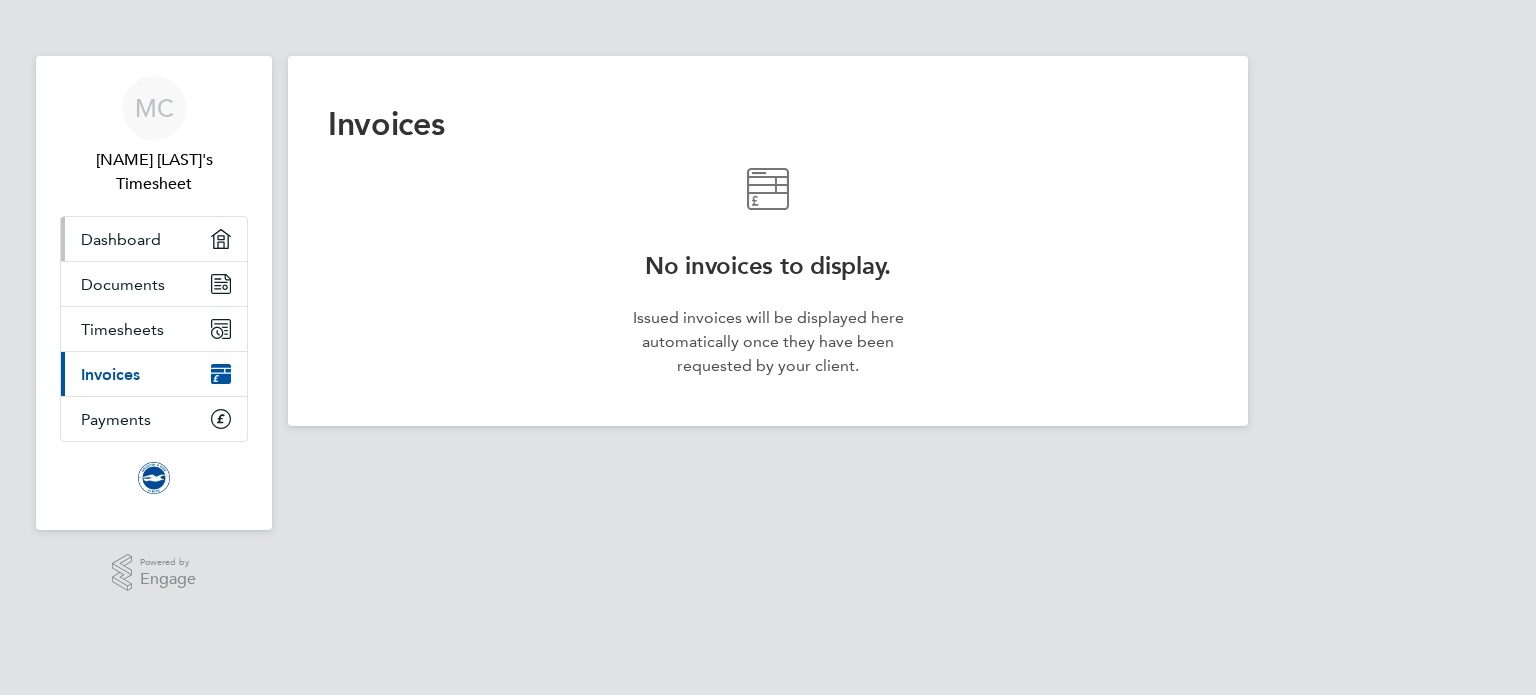 click on "Dashboard" at bounding box center [154, 239] 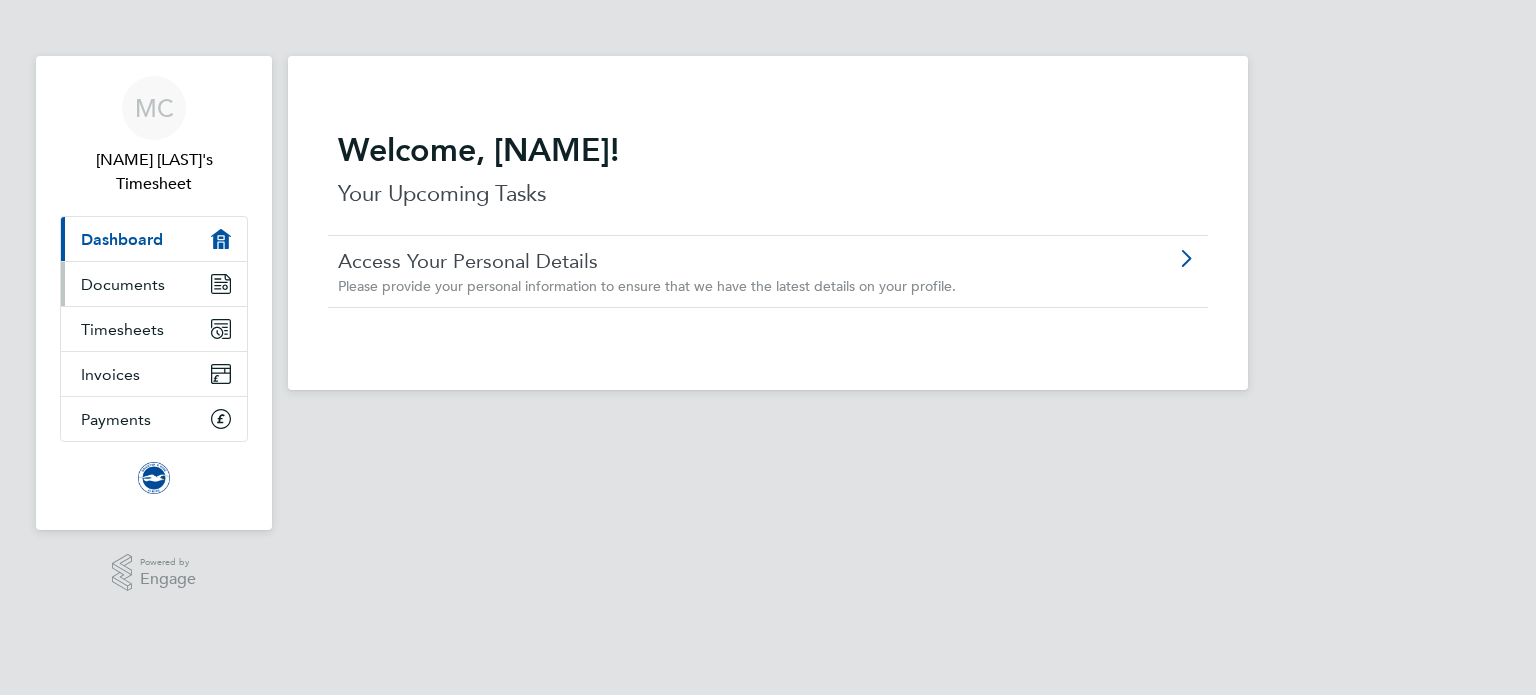 click on "Documents" at bounding box center [123, 284] 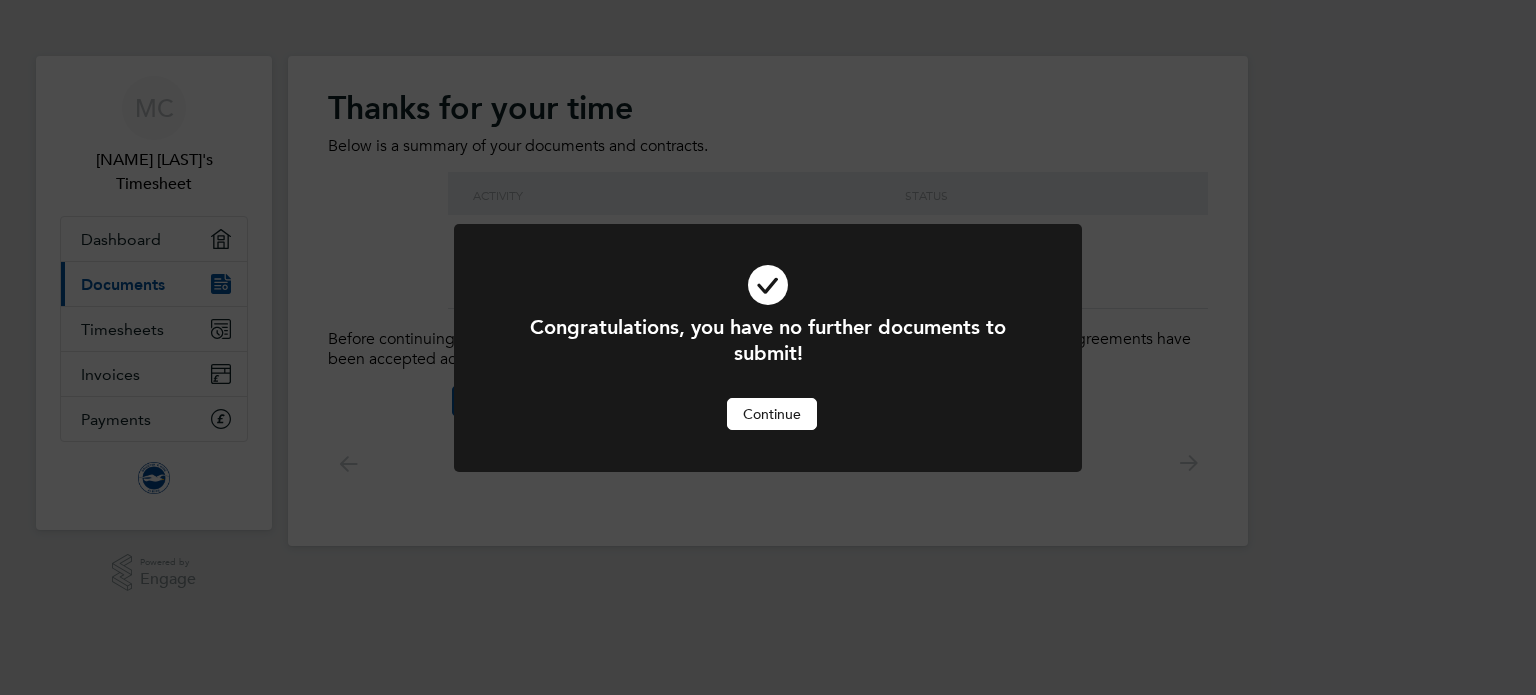 click on "Continue" at bounding box center (772, 414) 